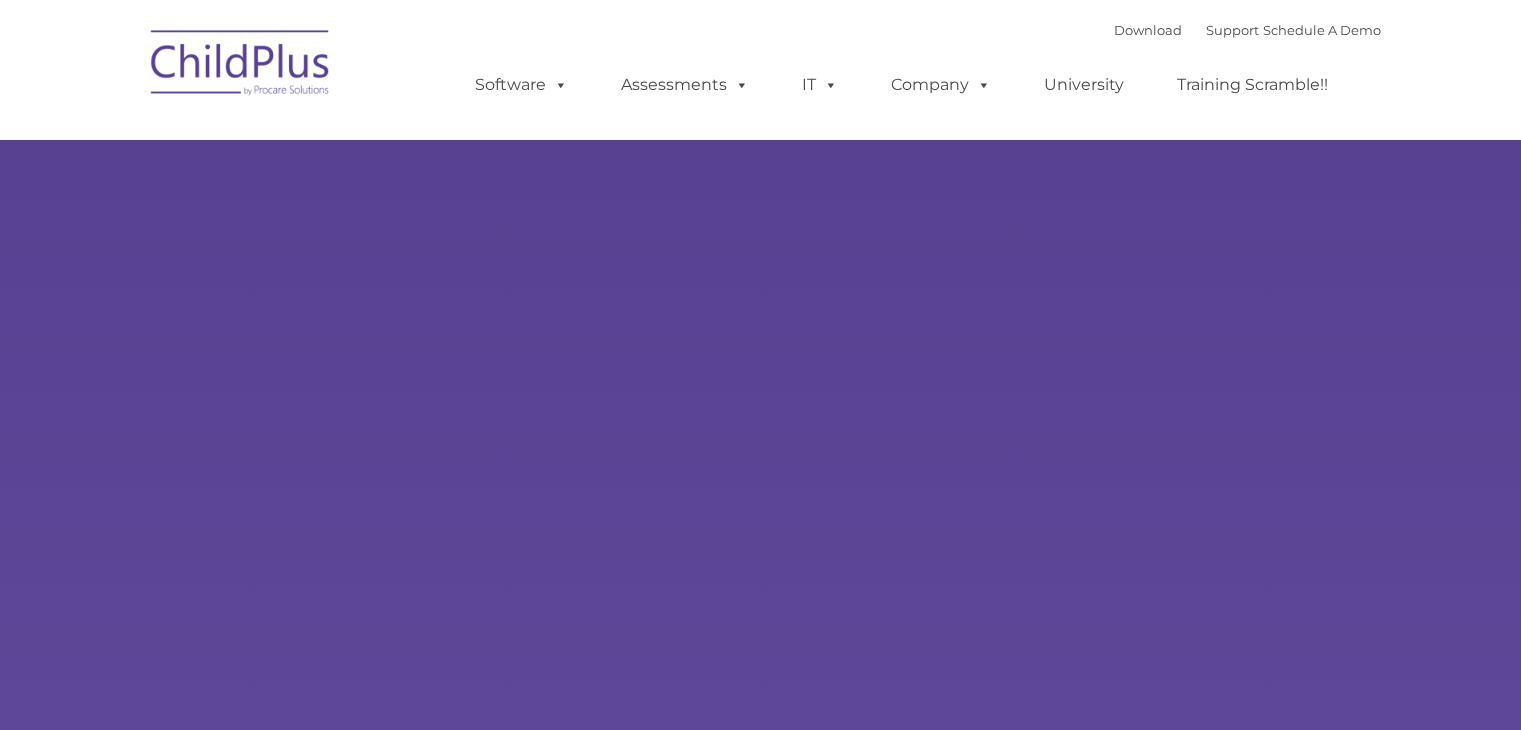 scroll, scrollTop: 0, scrollLeft: 0, axis: both 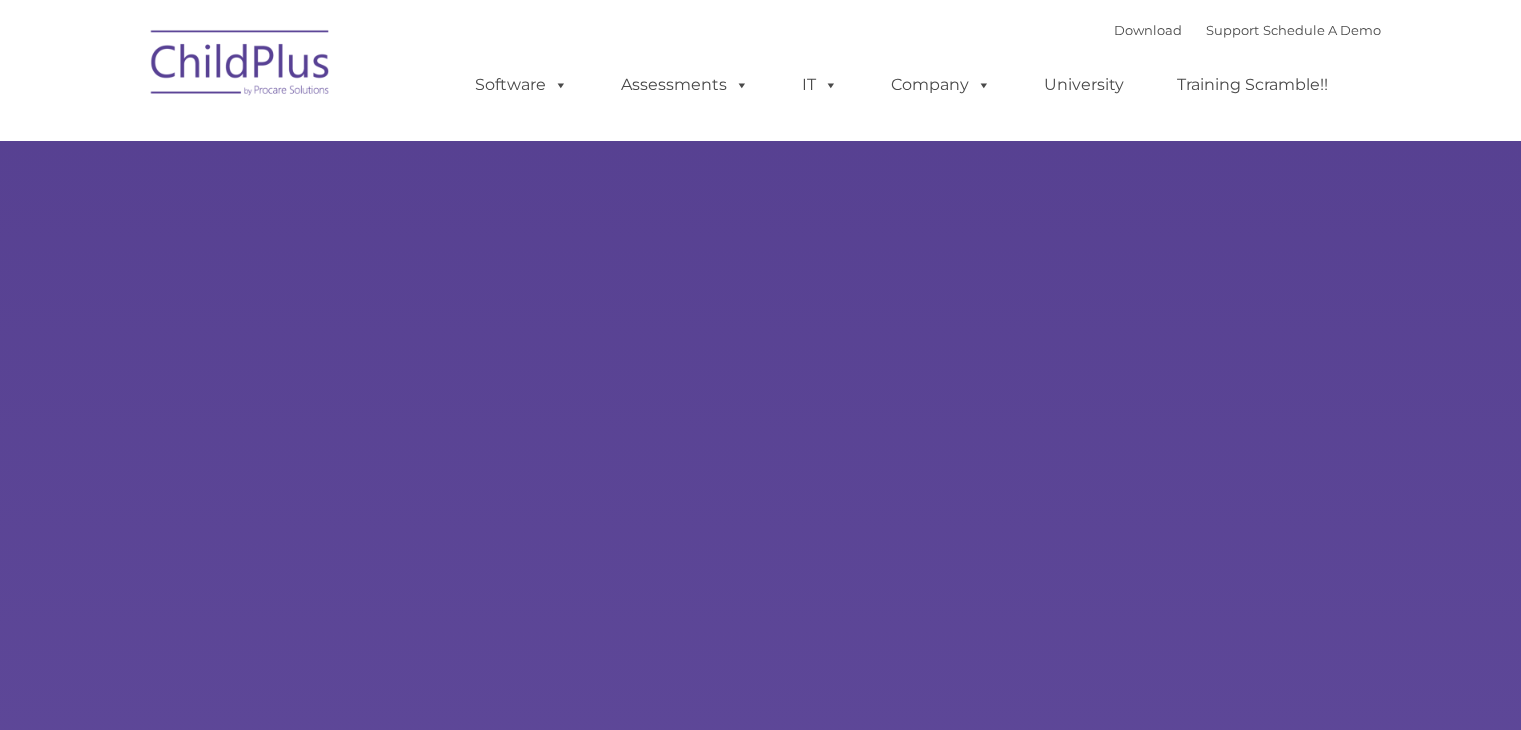 type on "" 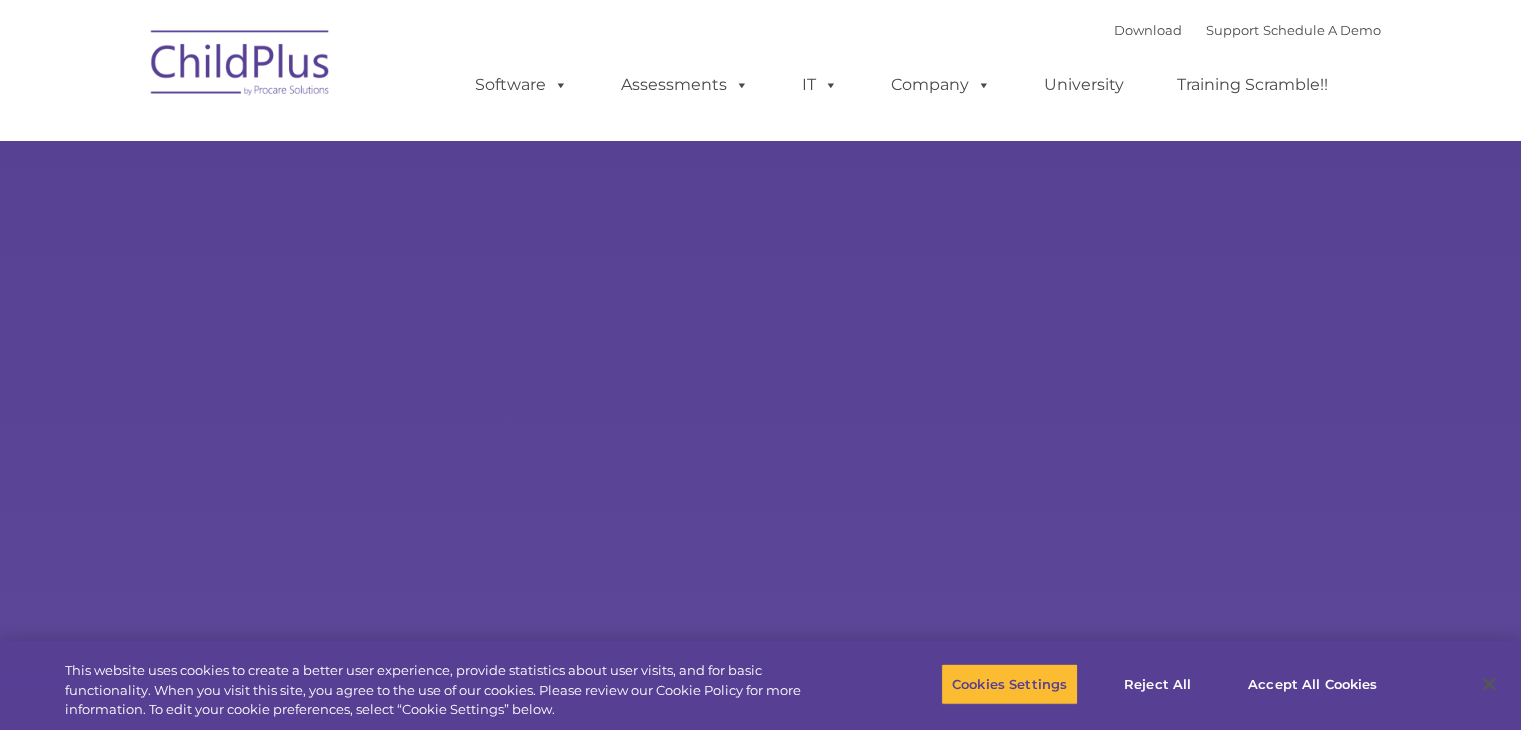 select on "MEDIUM" 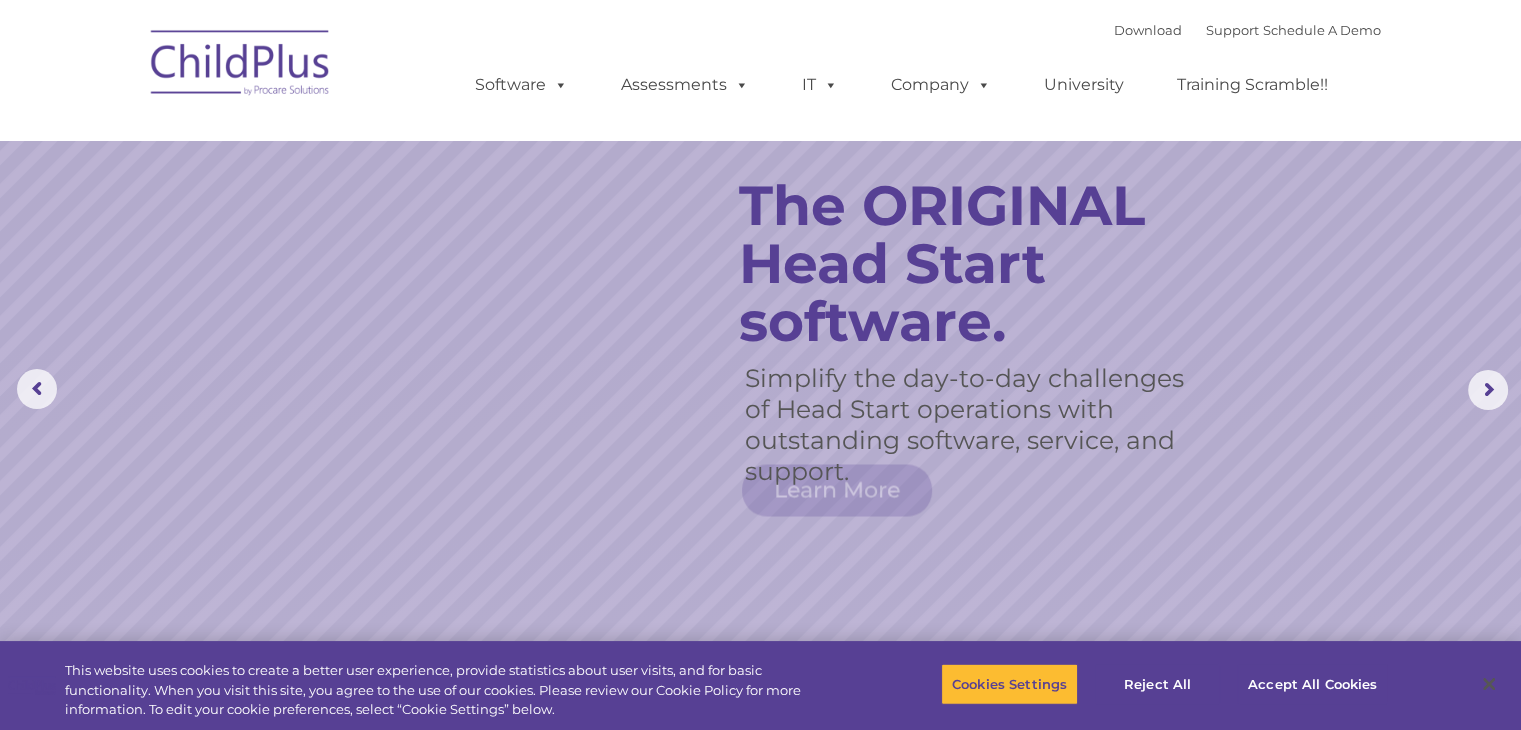 click at bounding box center [241, 66] 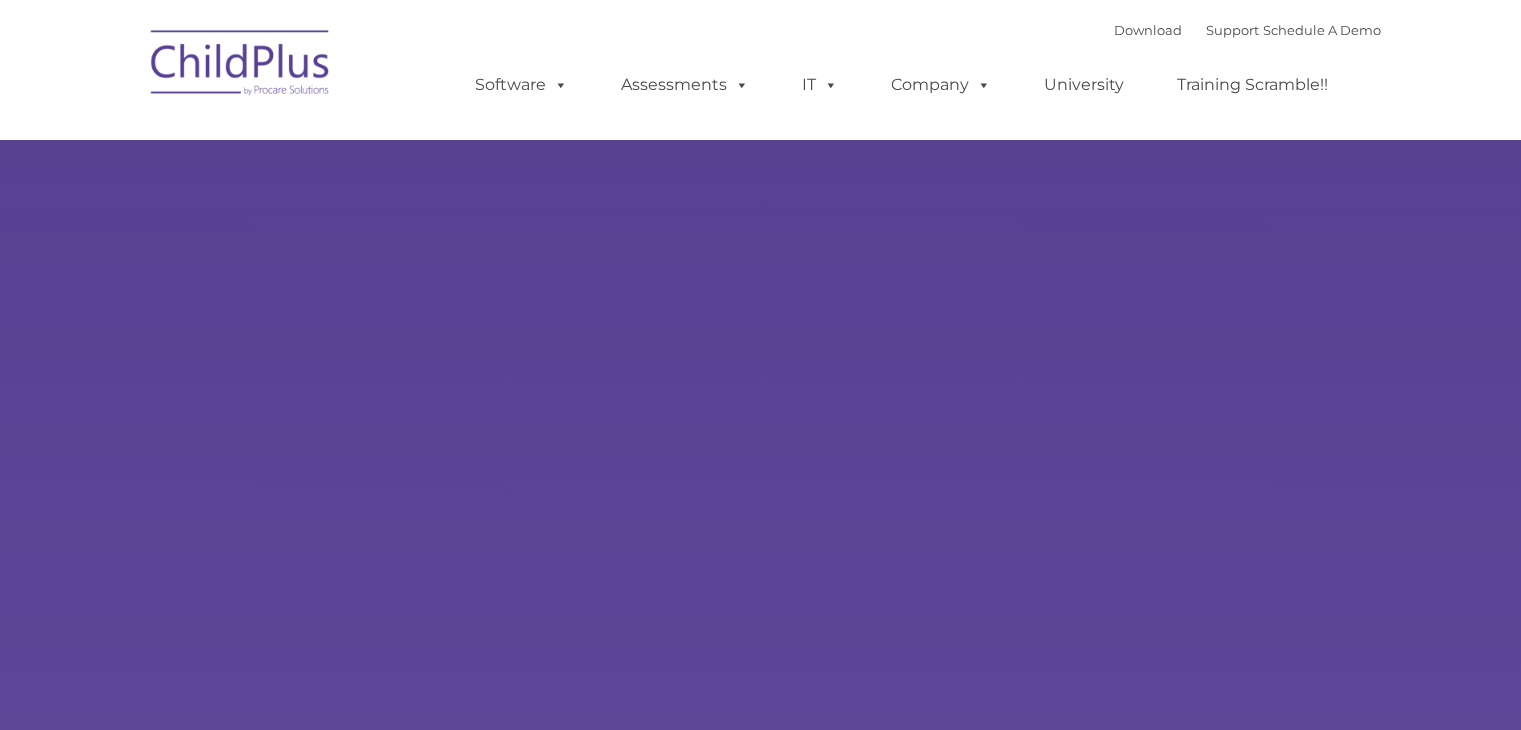 scroll, scrollTop: 0, scrollLeft: 0, axis: both 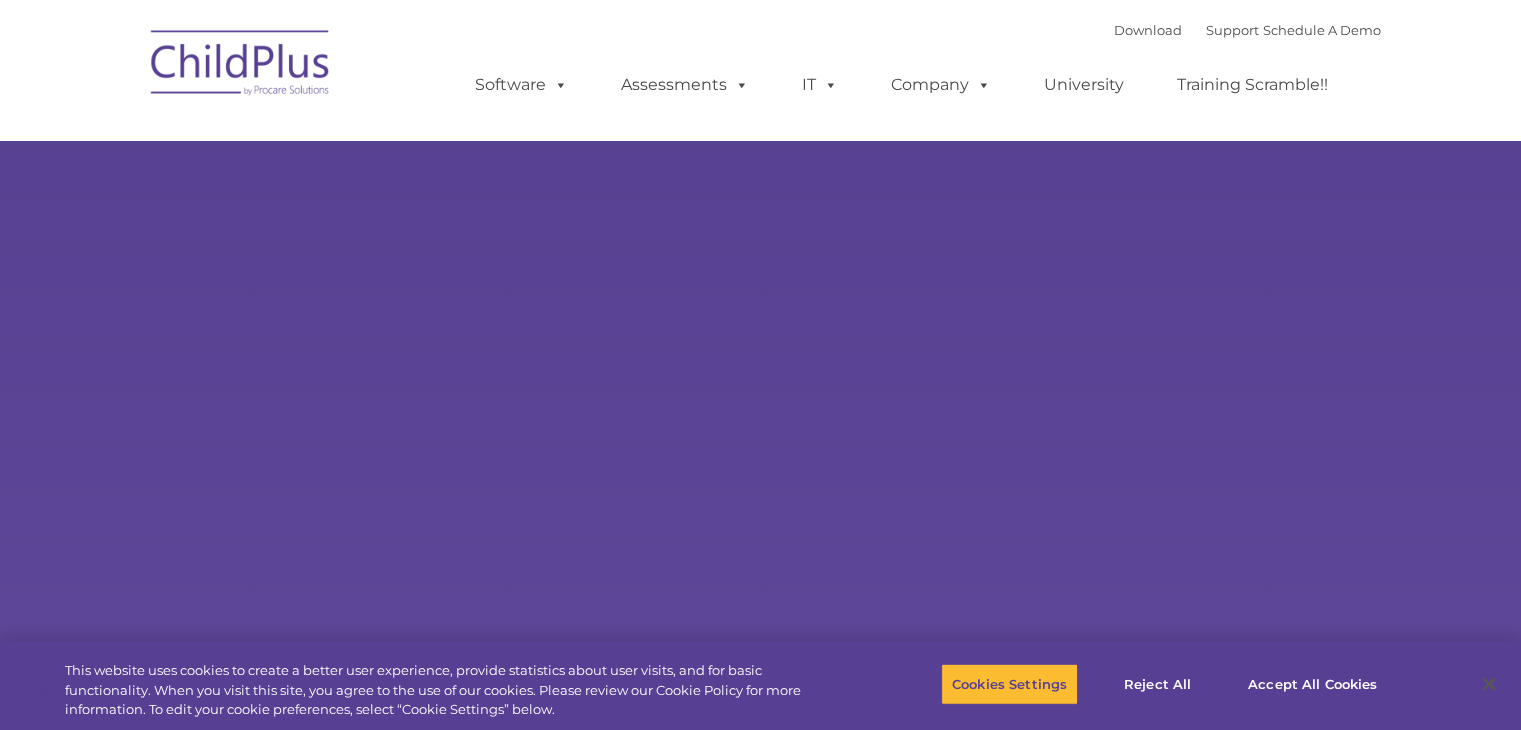type on "" 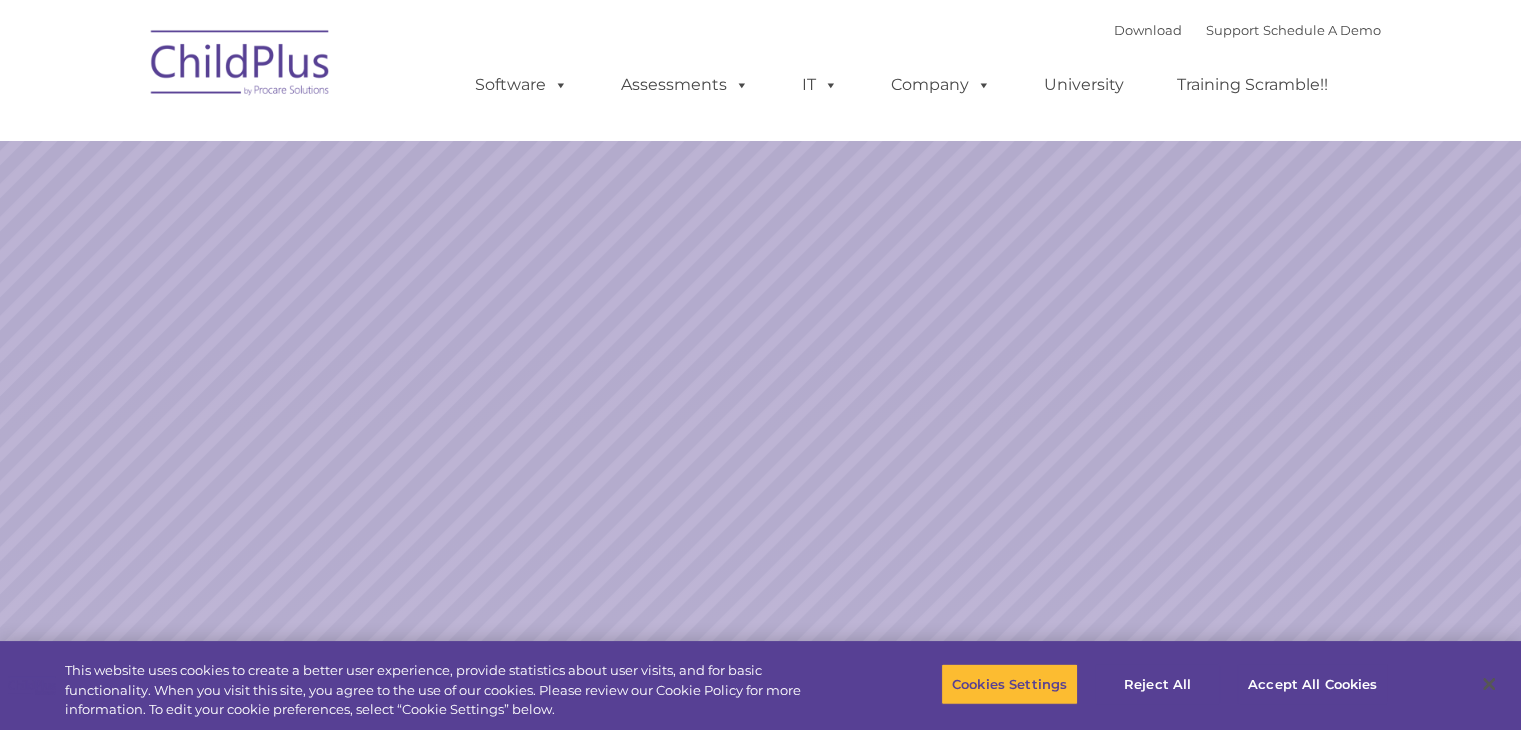 select on "MEDIUM" 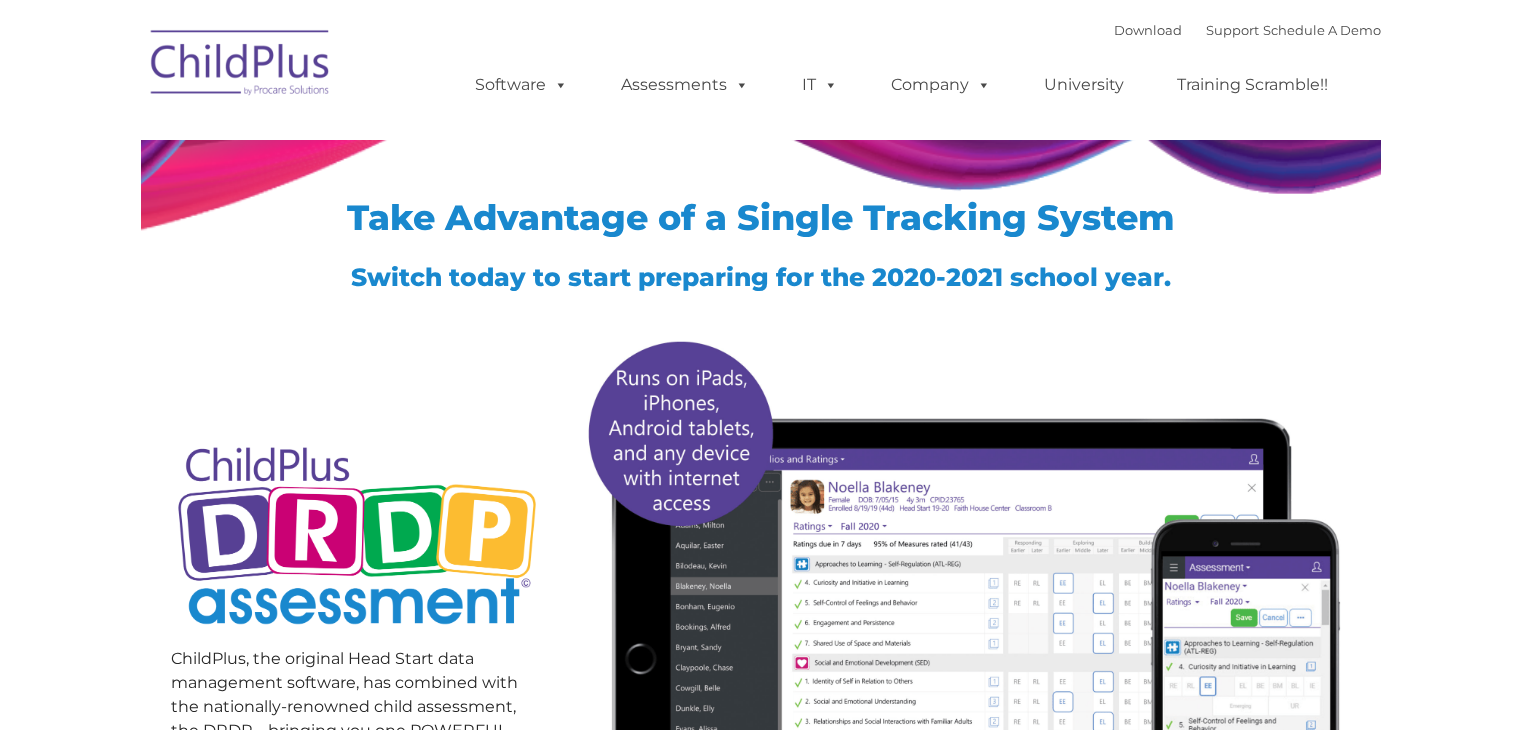 scroll, scrollTop: 0, scrollLeft: 0, axis: both 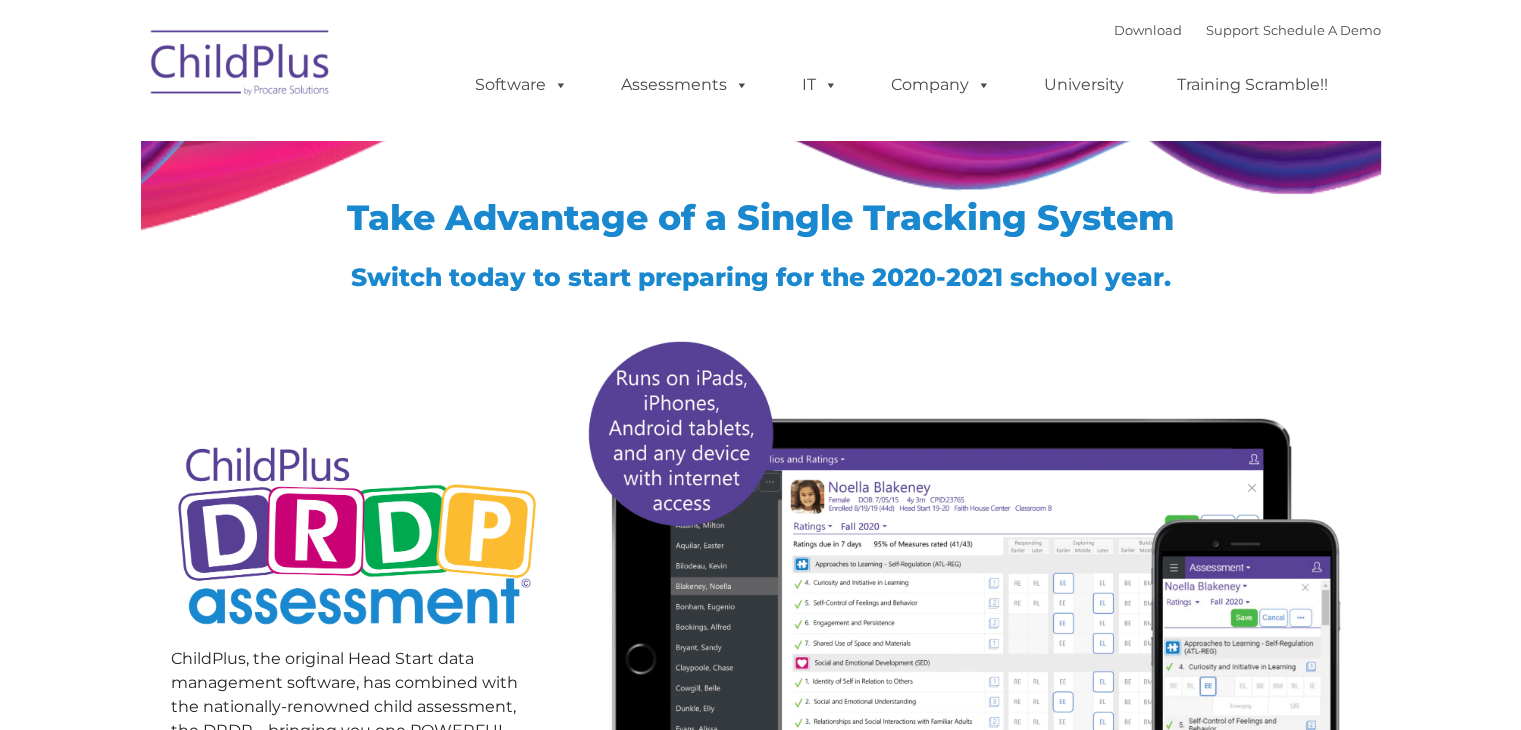 type on "" 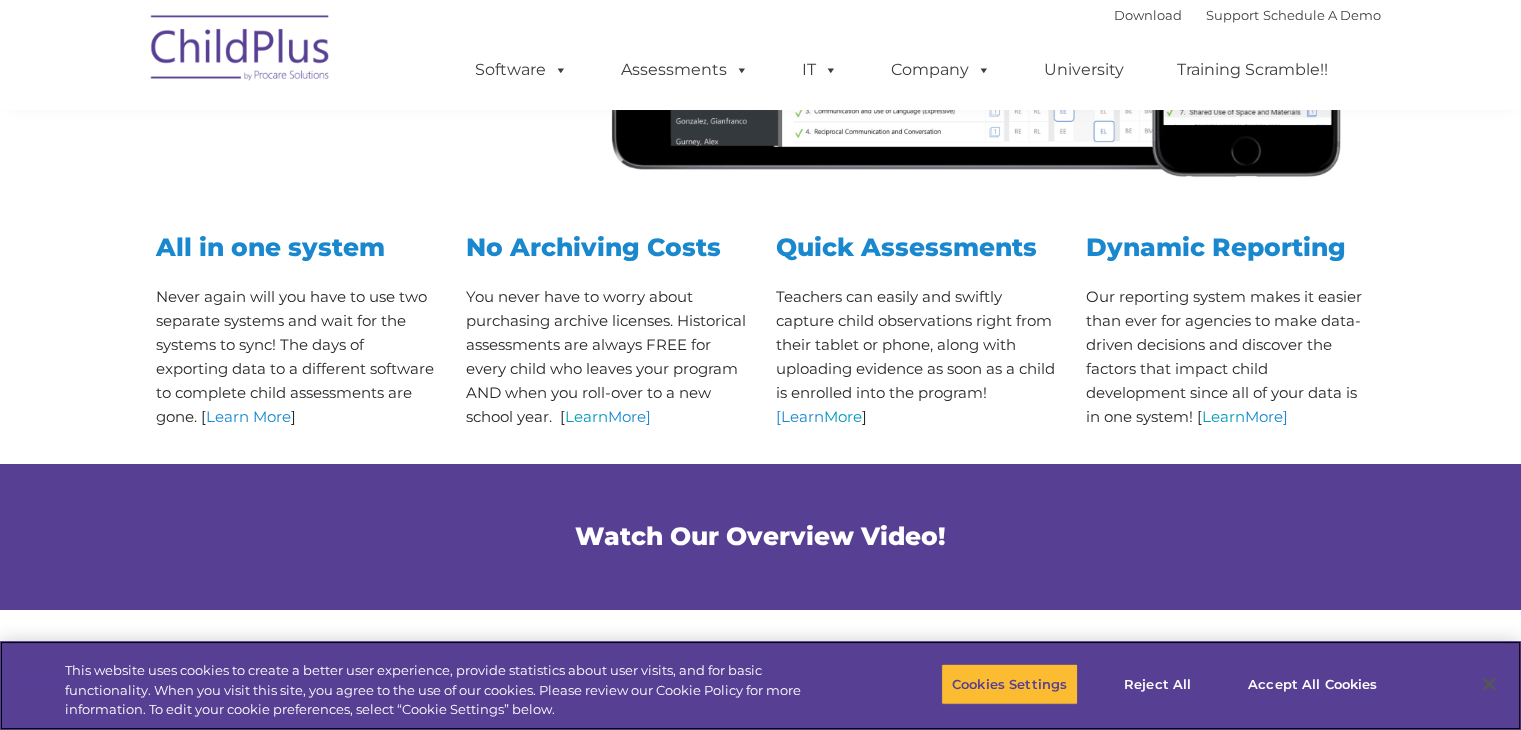 scroll, scrollTop: 0, scrollLeft: 0, axis: both 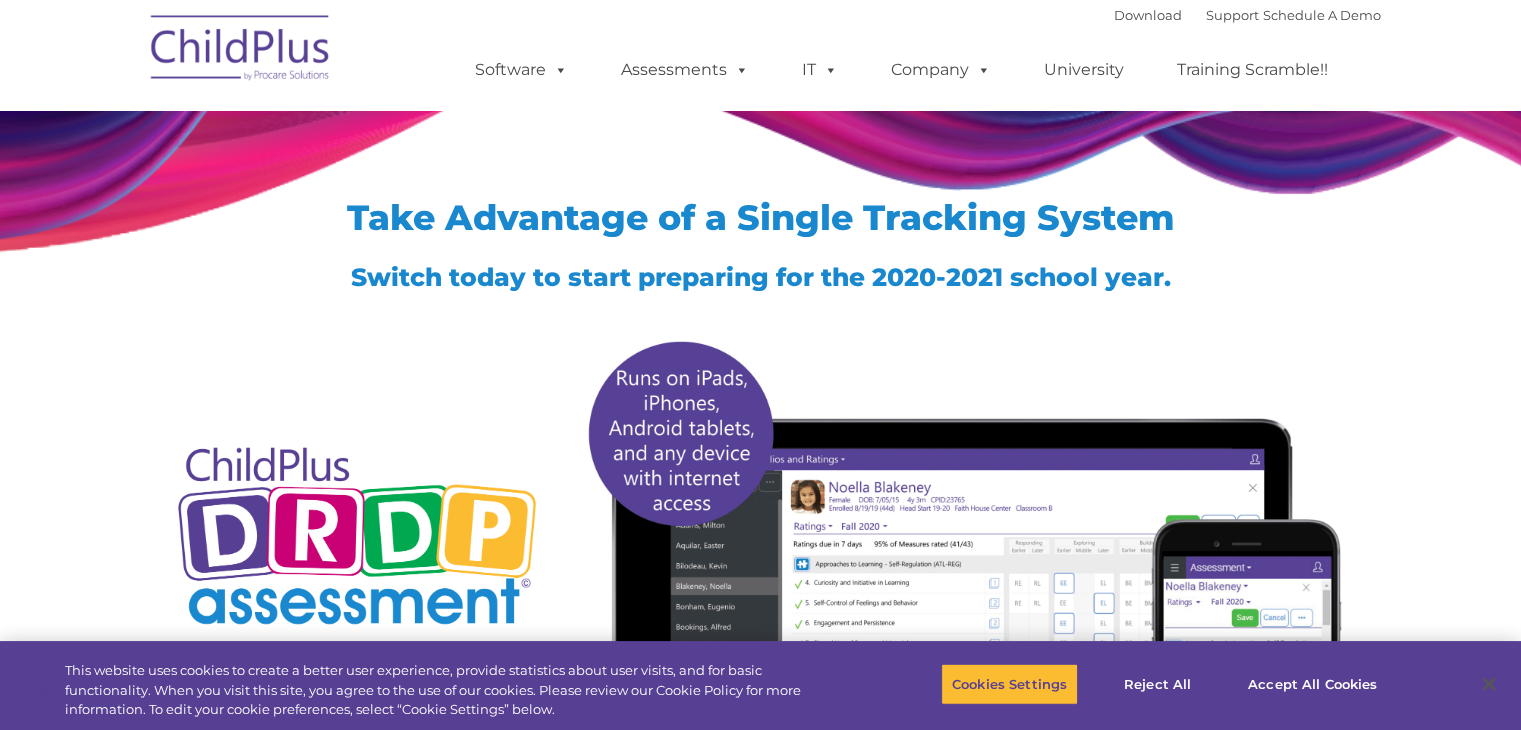 click at bounding box center [241, 51] 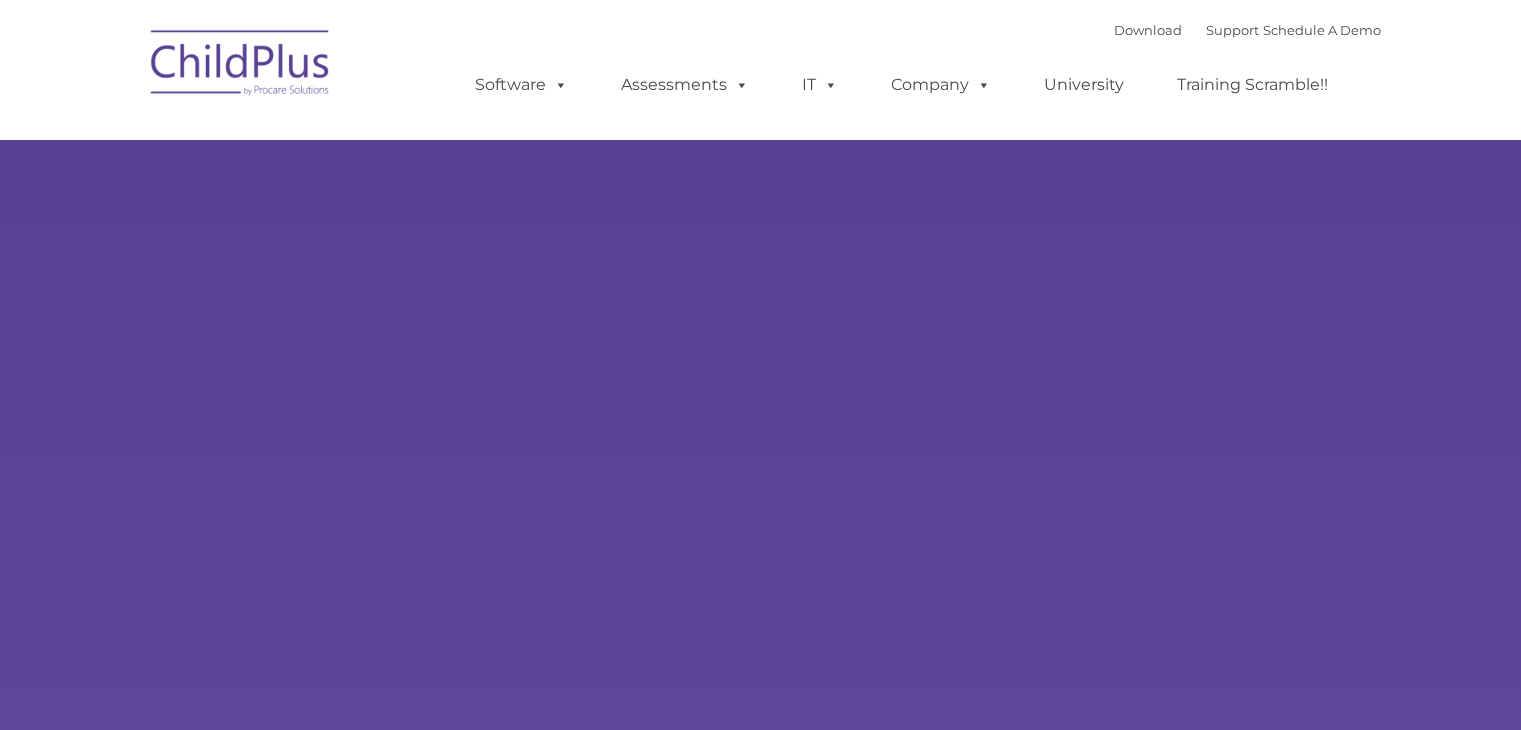 scroll, scrollTop: 0, scrollLeft: 0, axis: both 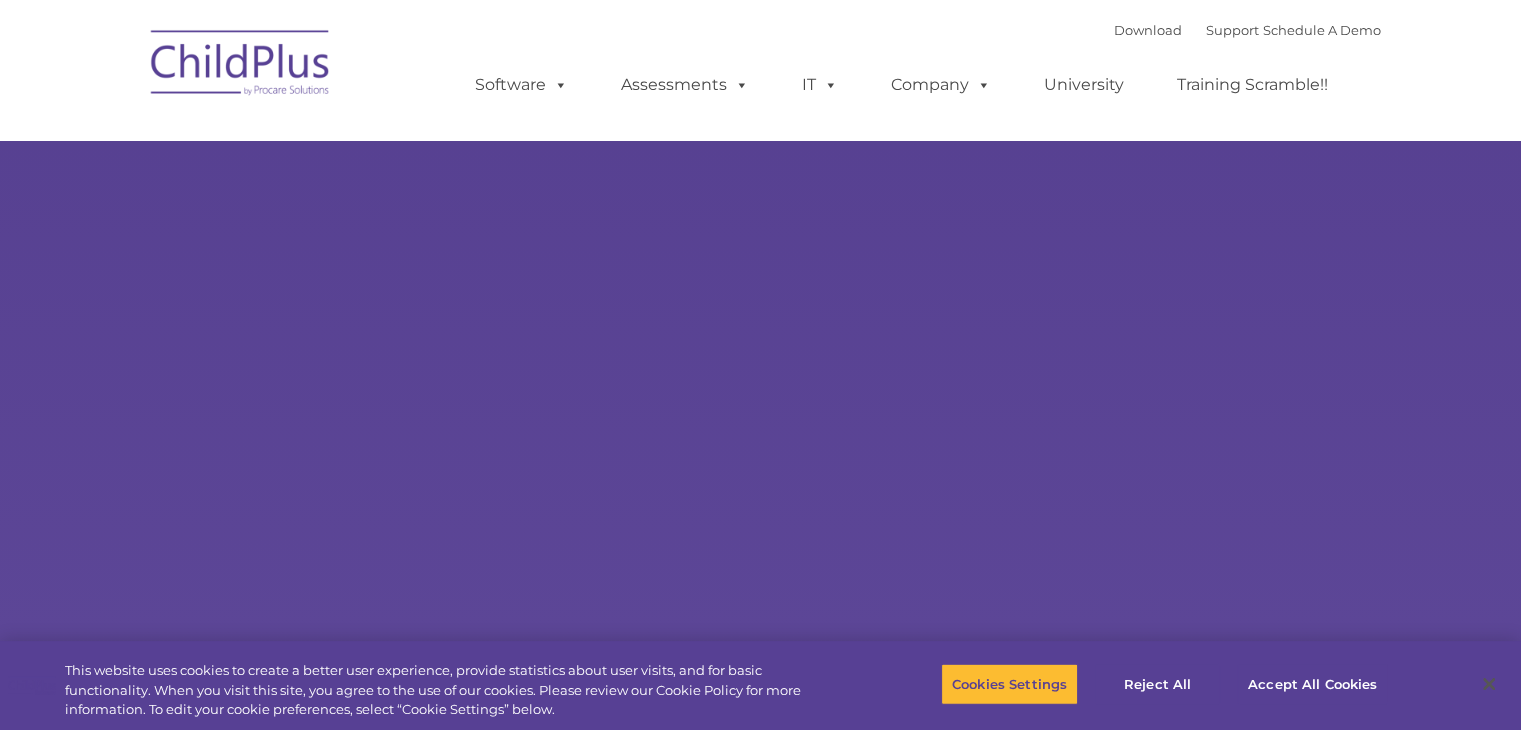 type on "" 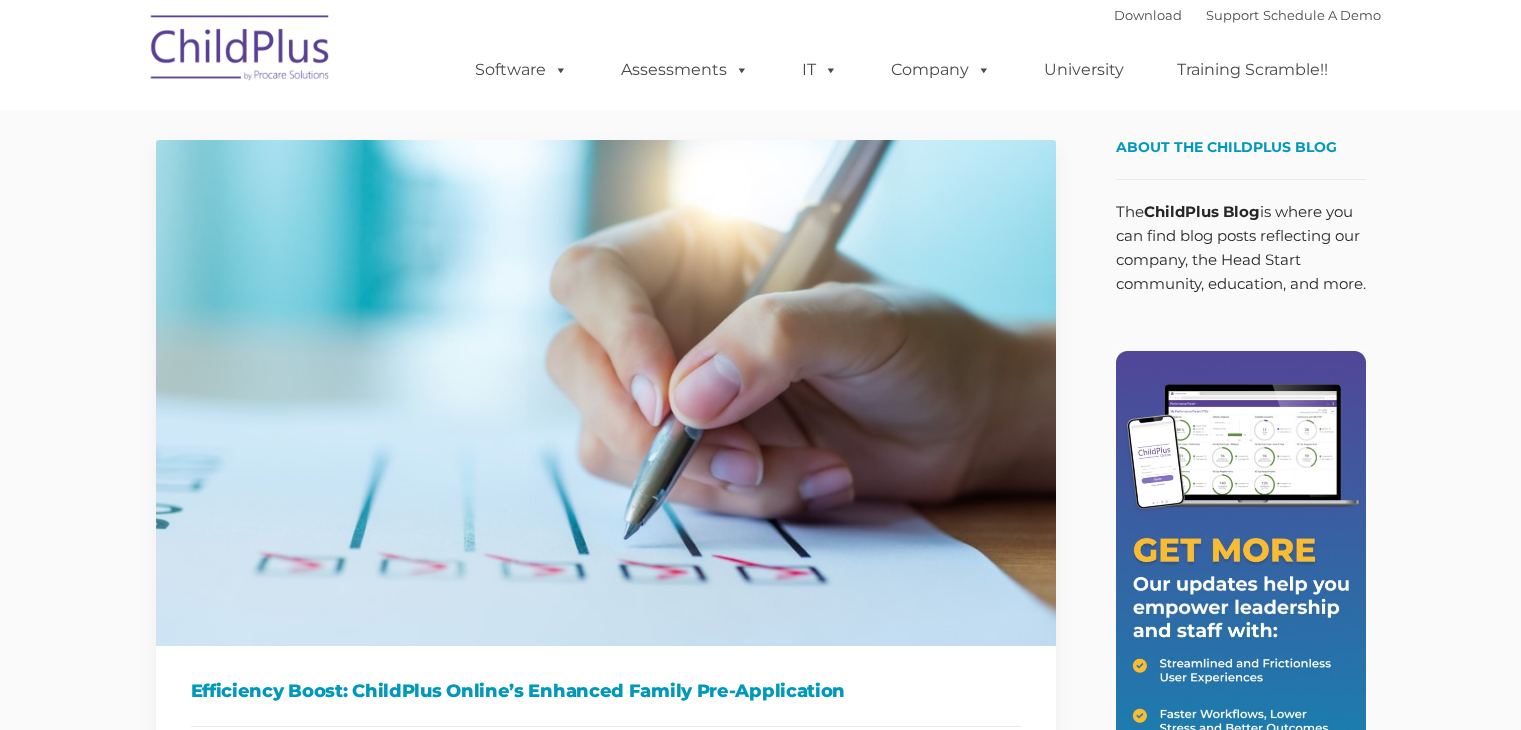 scroll, scrollTop: 0, scrollLeft: 0, axis: both 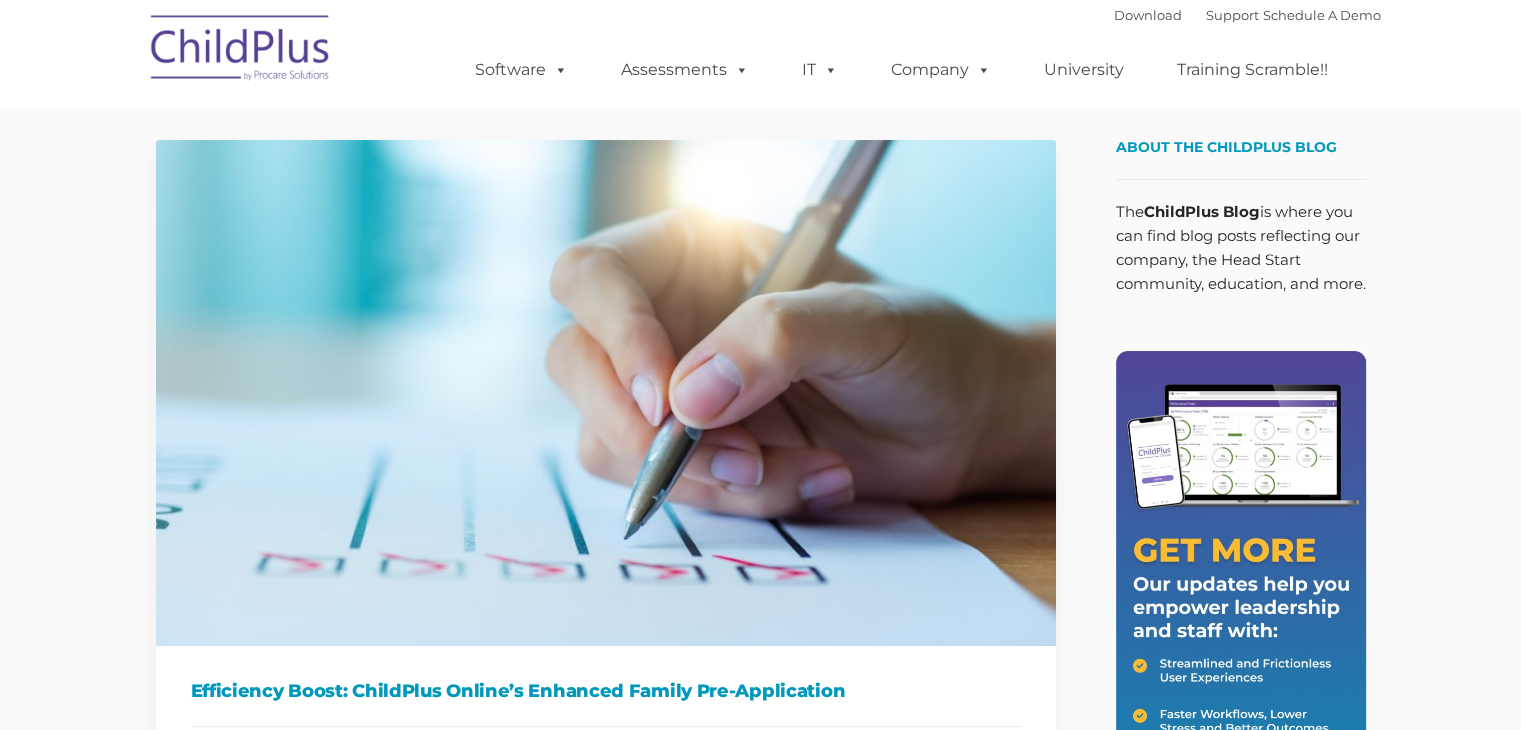 type on "" 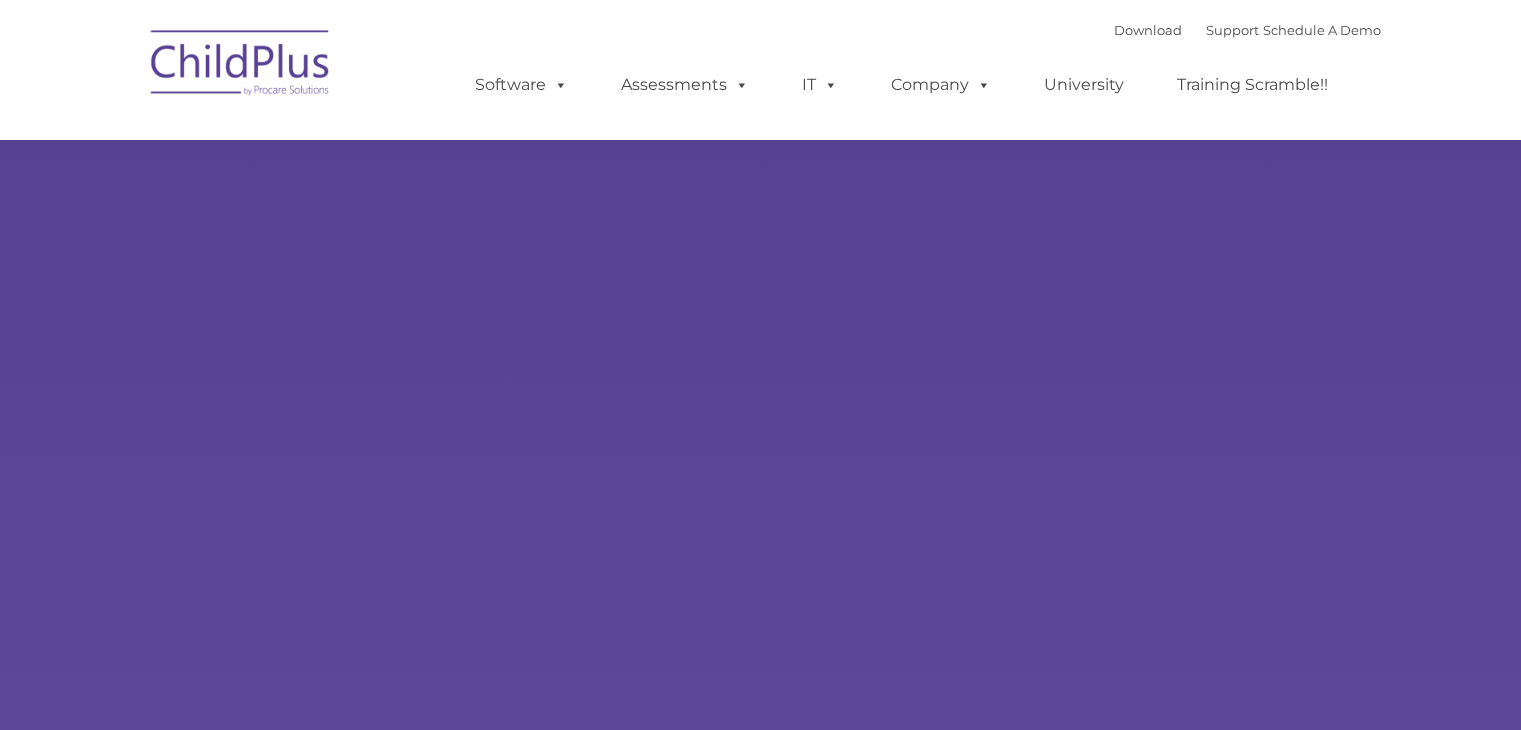 scroll, scrollTop: 0, scrollLeft: 0, axis: both 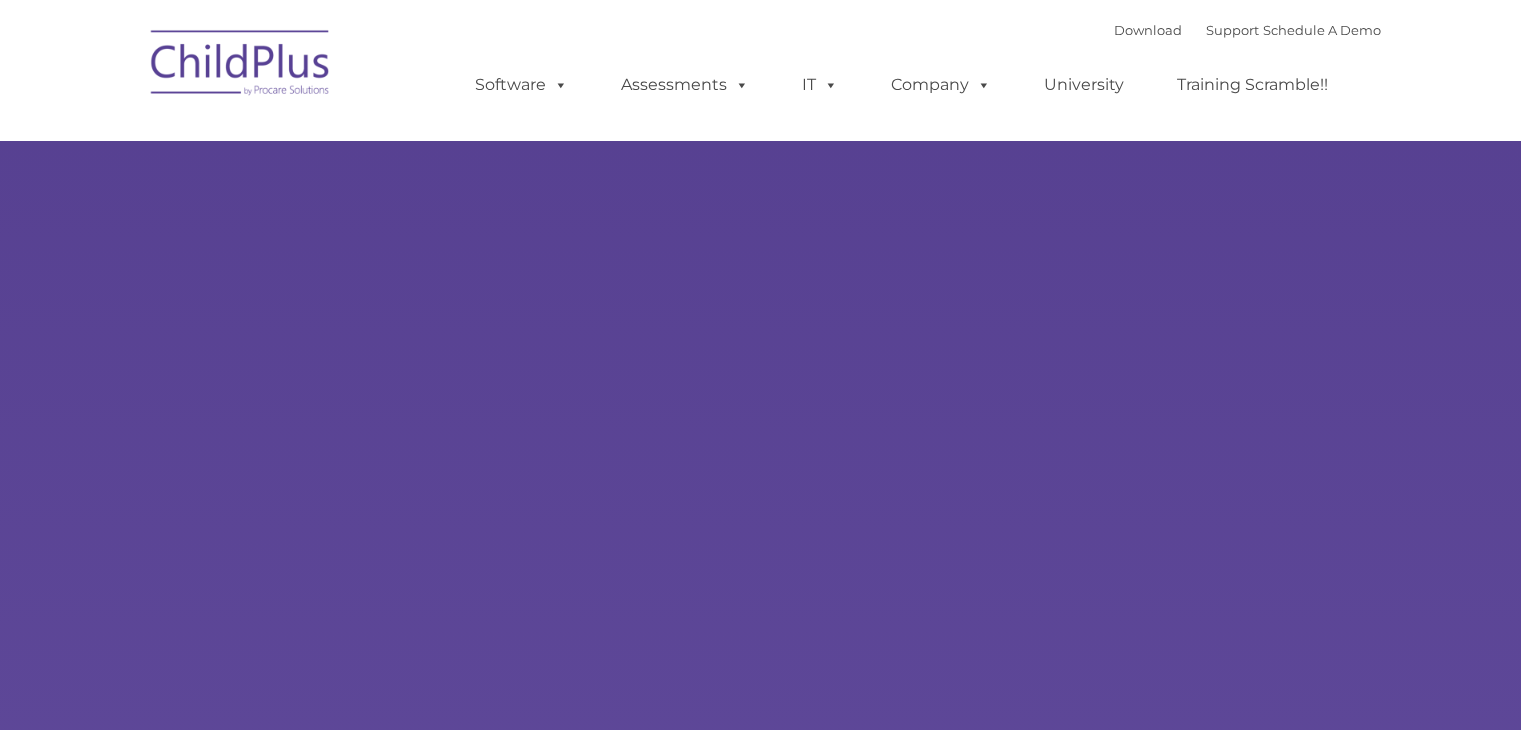 type on "" 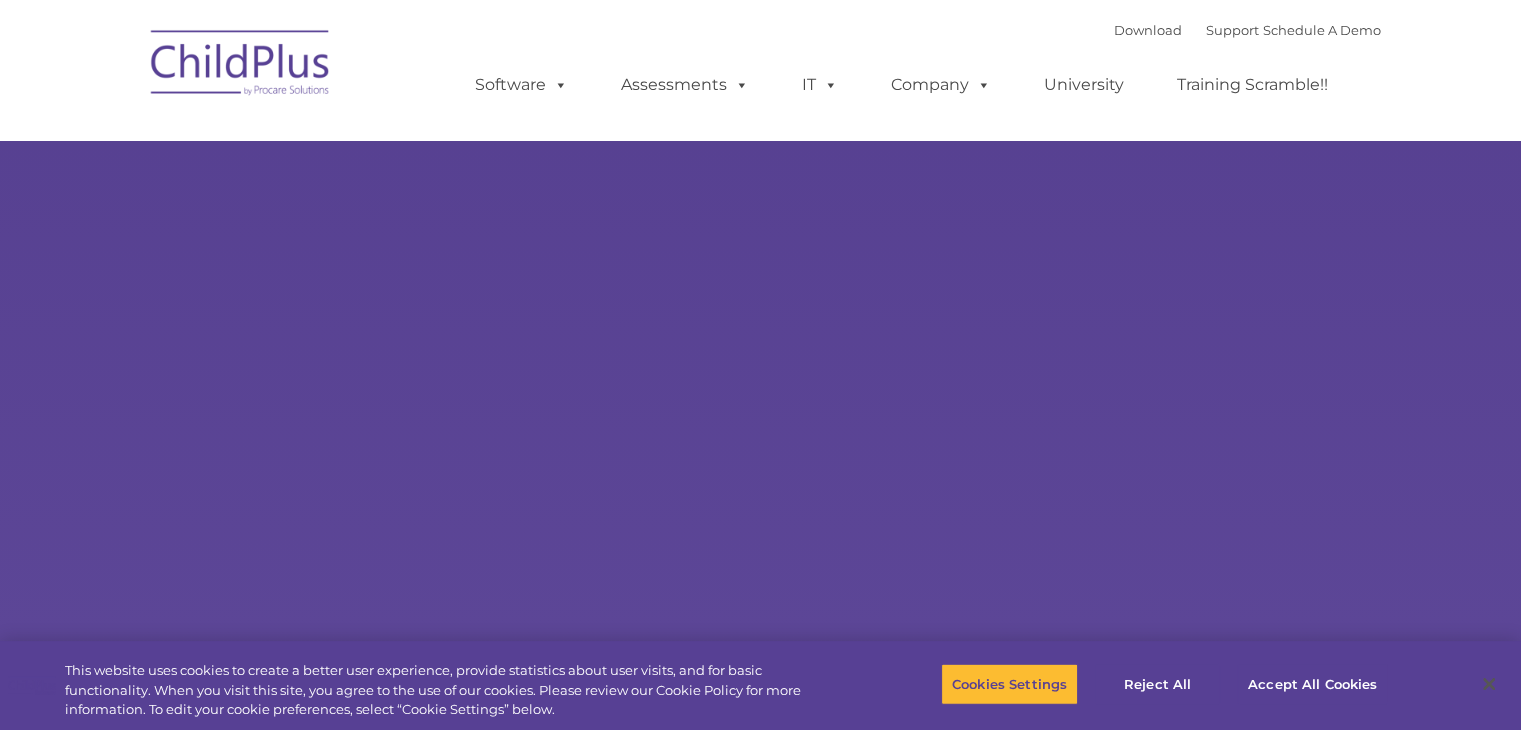 select on "MEDIUM" 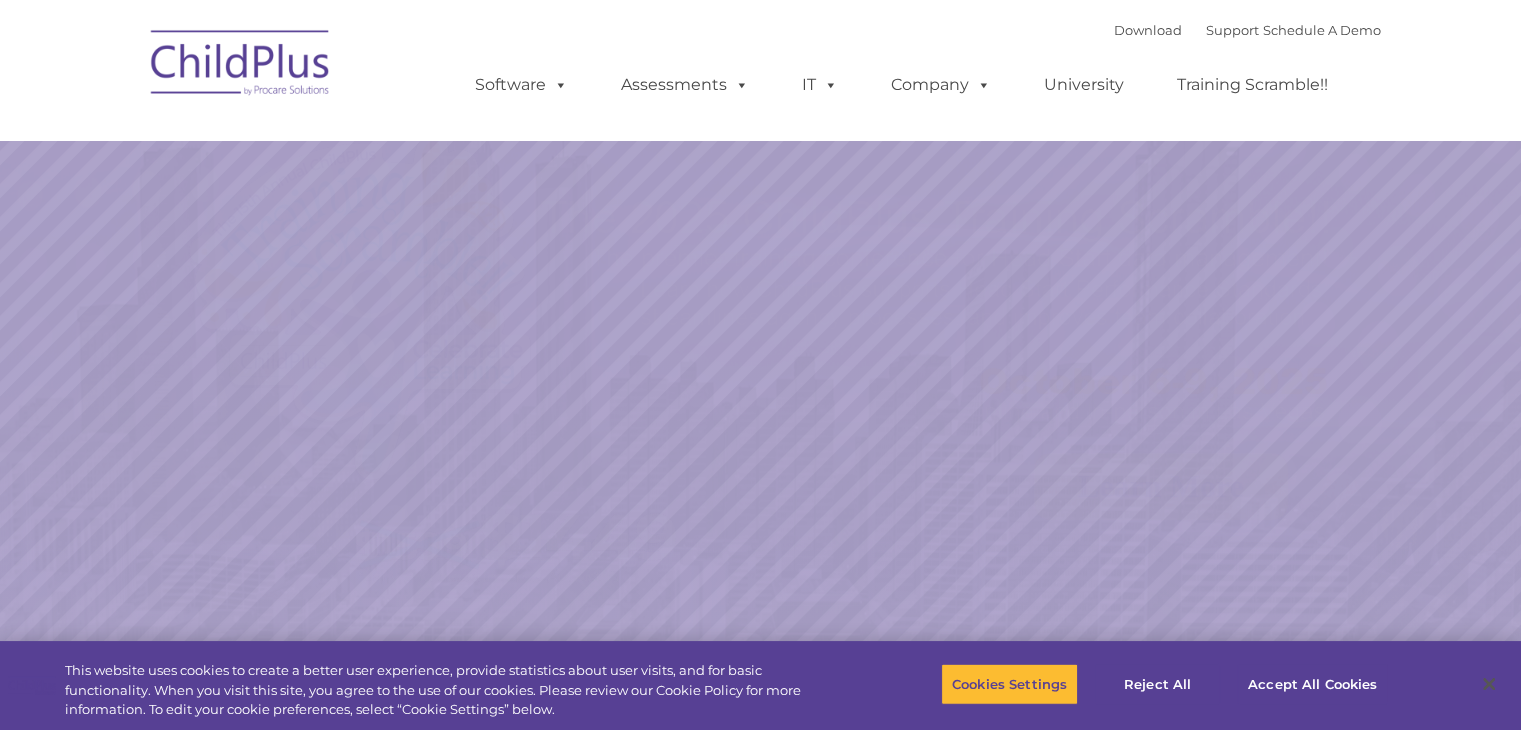 scroll, scrollTop: 0, scrollLeft: 0, axis: both 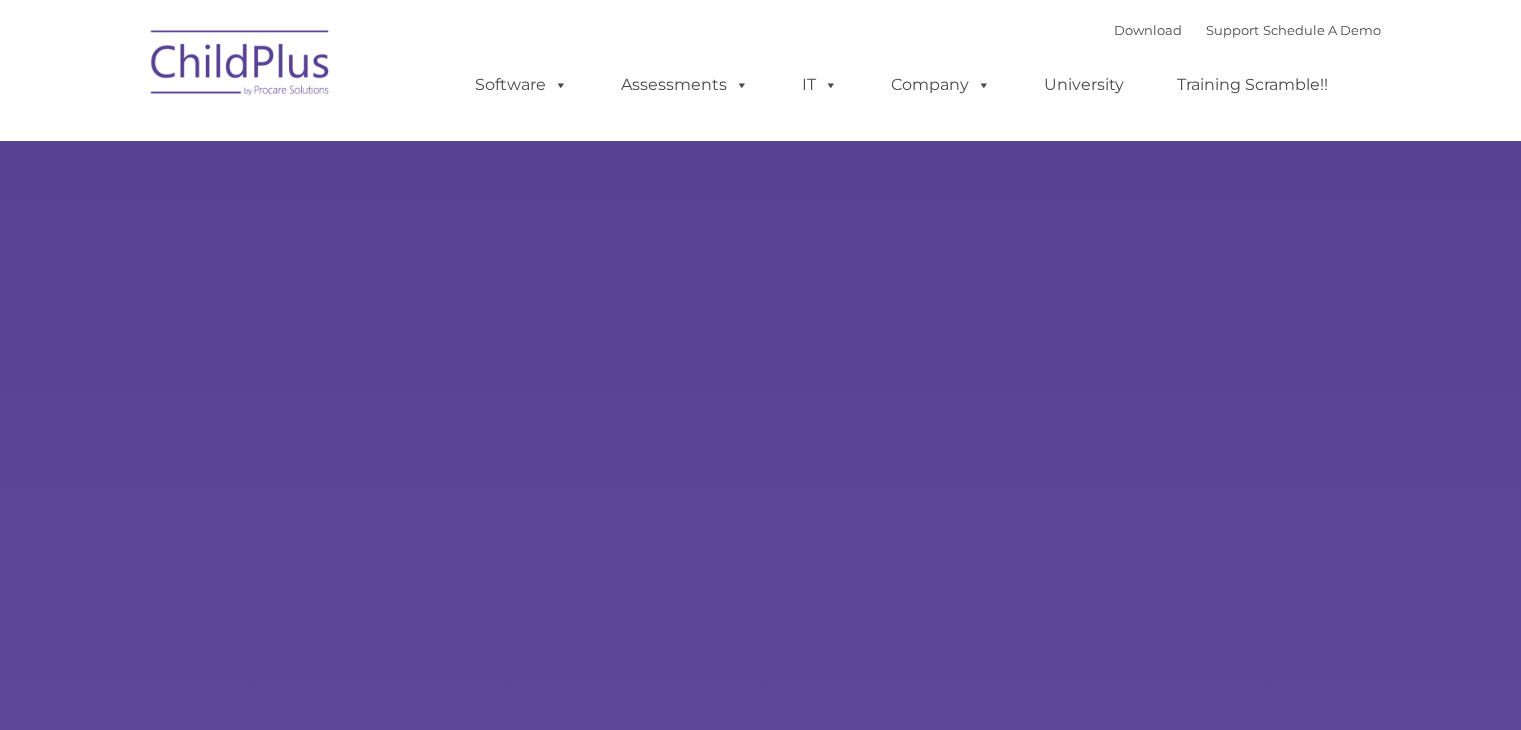 type on "" 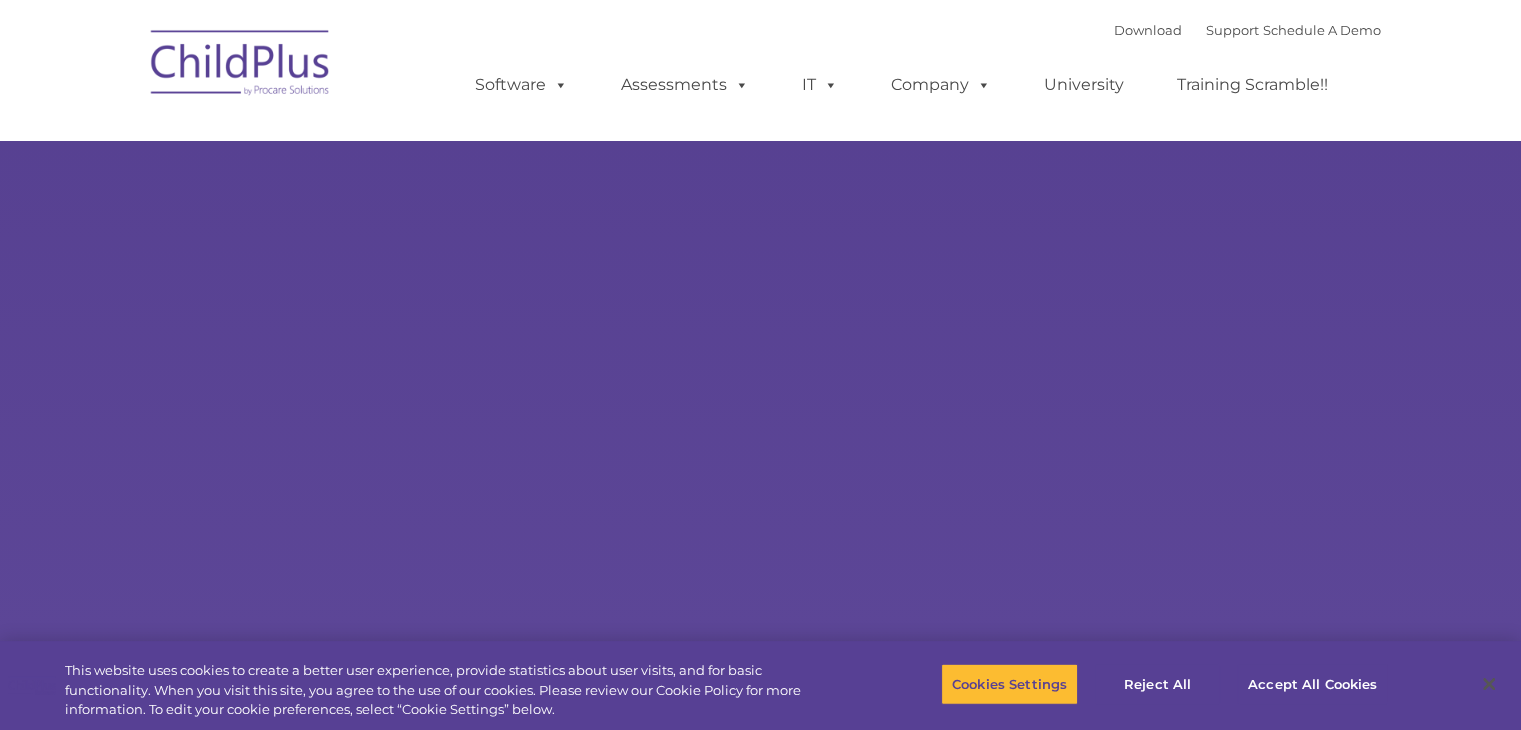 select on "MEDIUM" 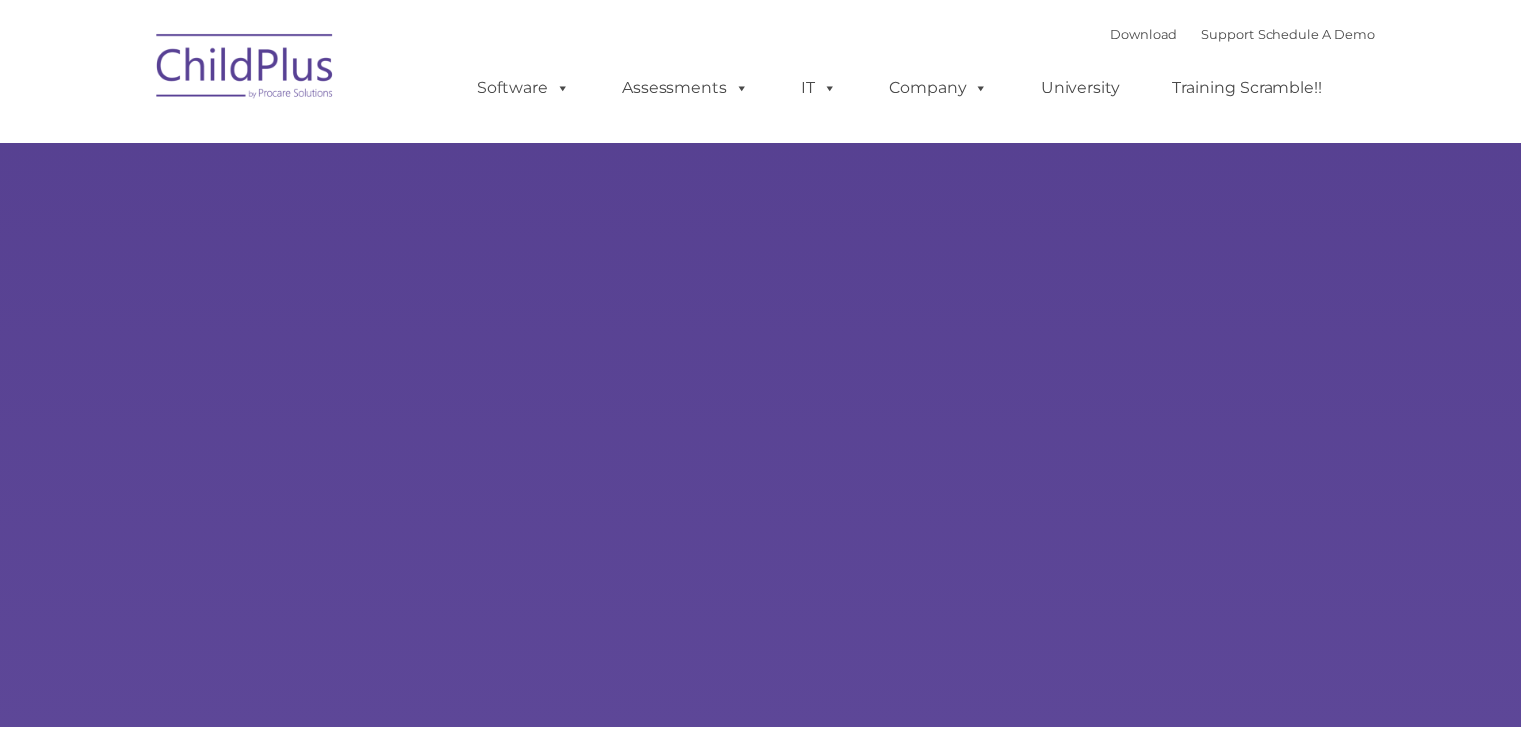scroll, scrollTop: 0, scrollLeft: 0, axis: both 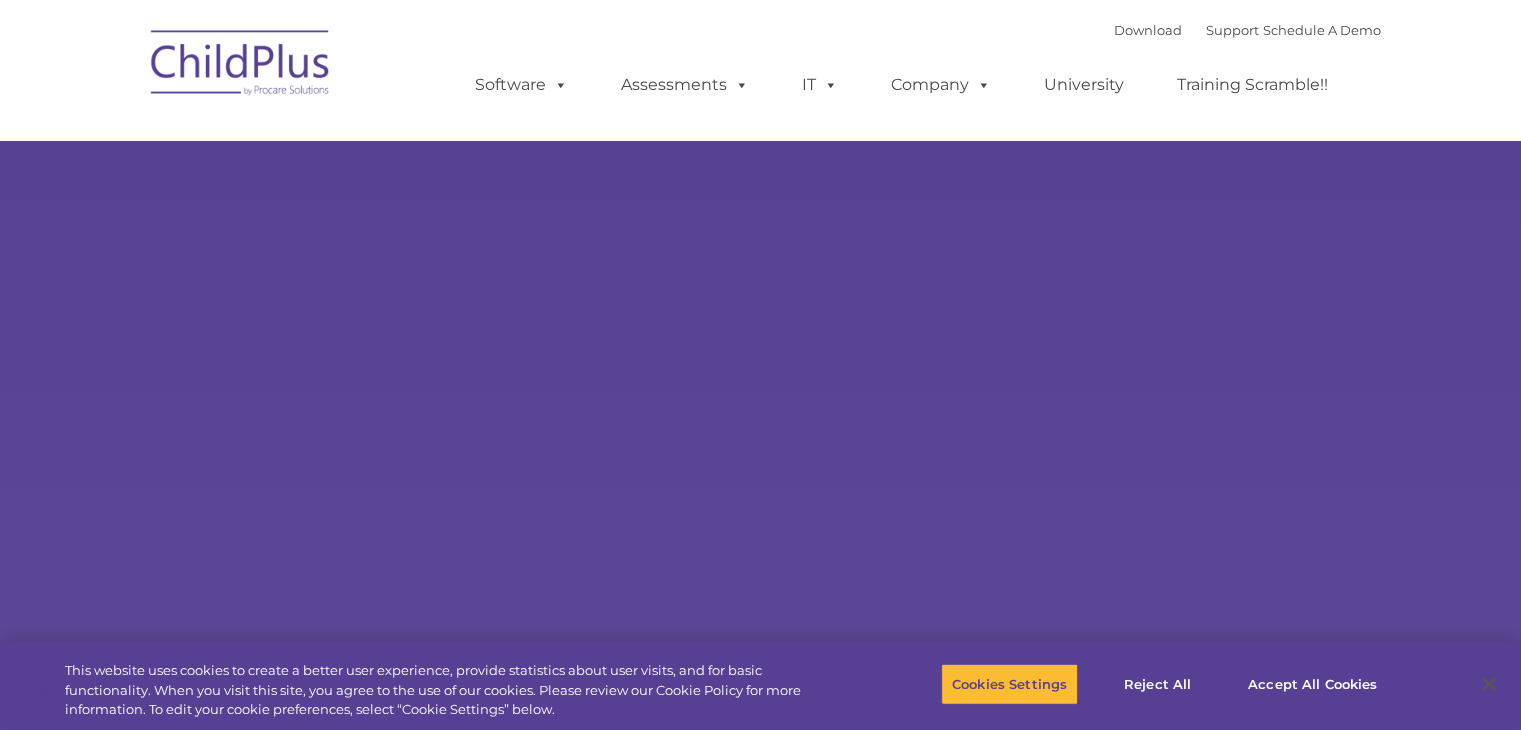 type on "" 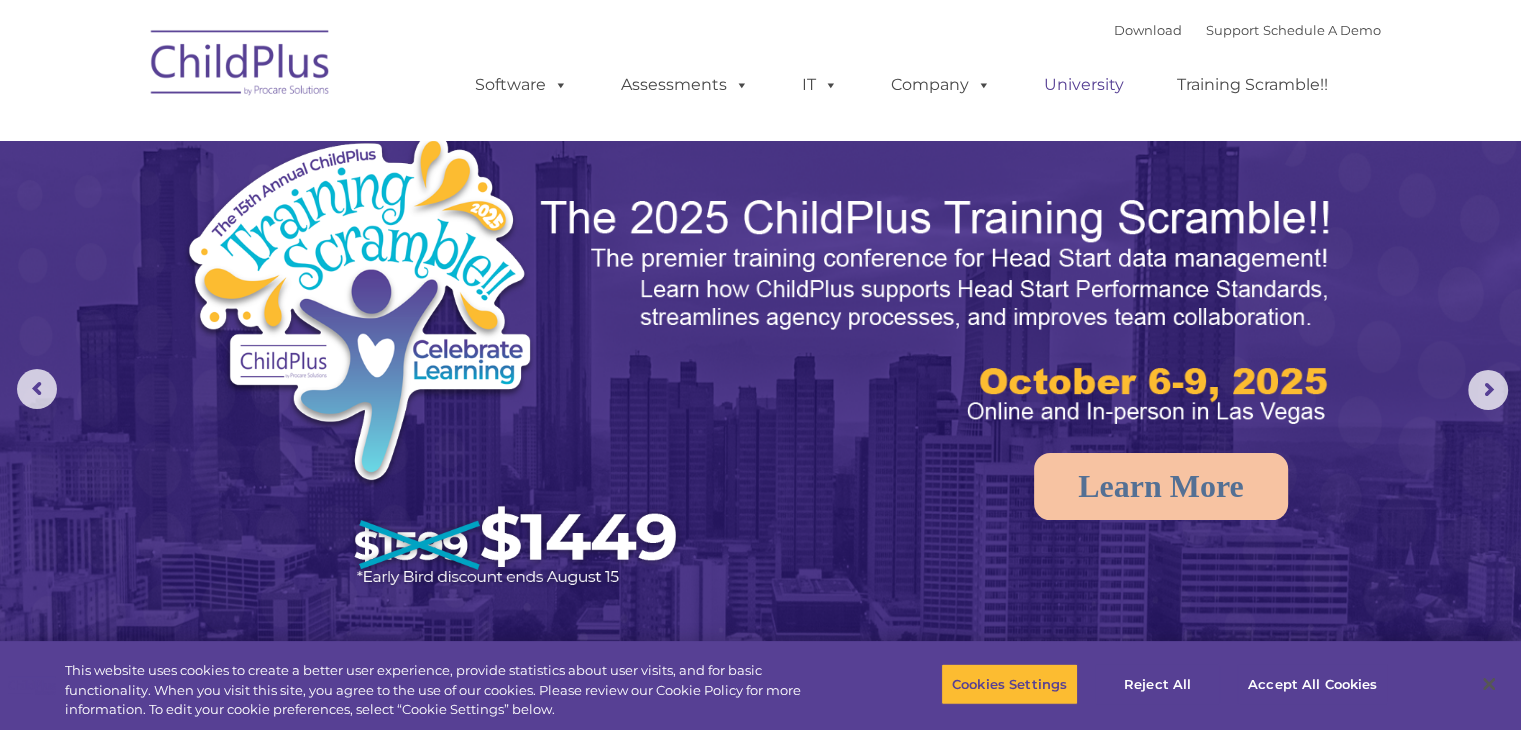 click on "University" at bounding box center (1084, 85) 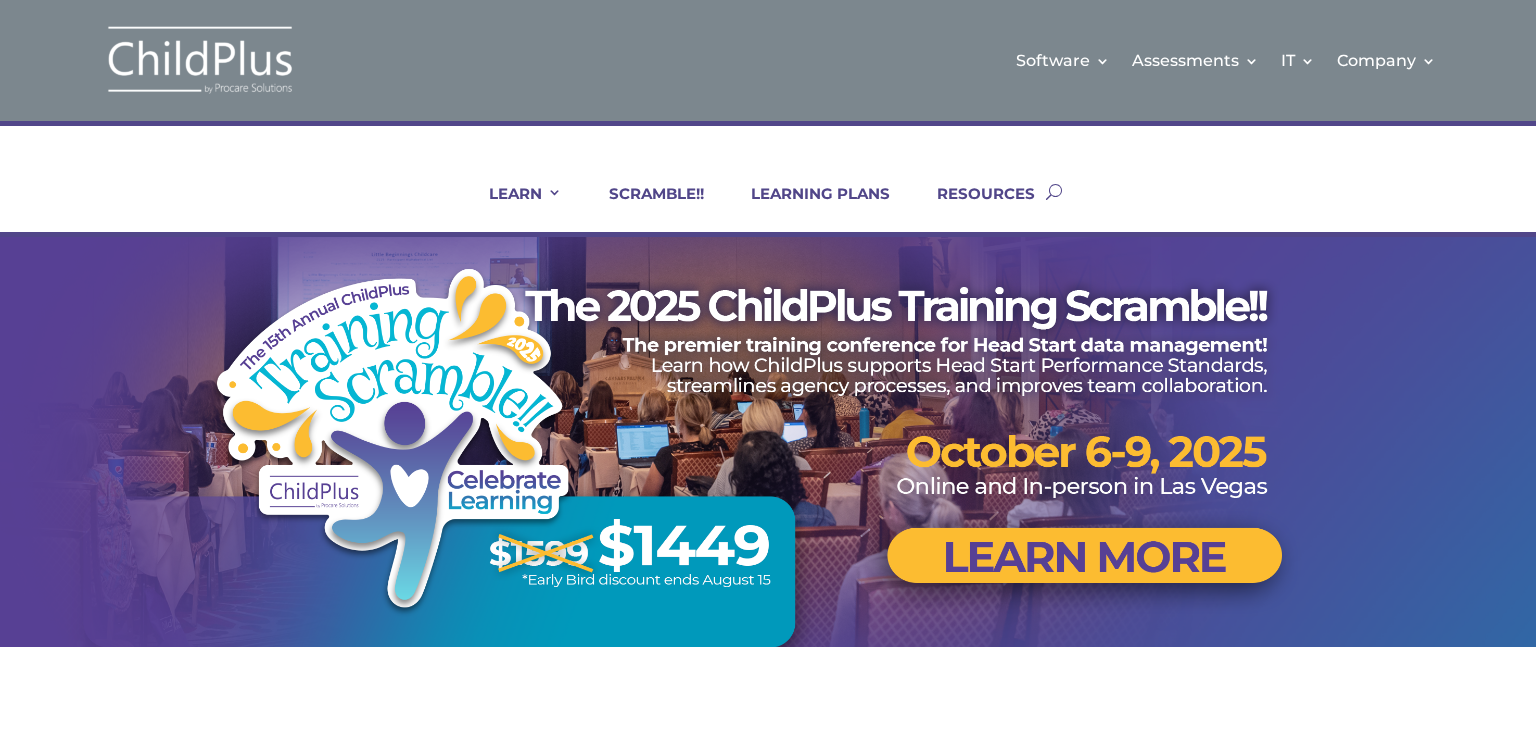scroll, scrollTop: 0, scrollLeft: 0, axis: both 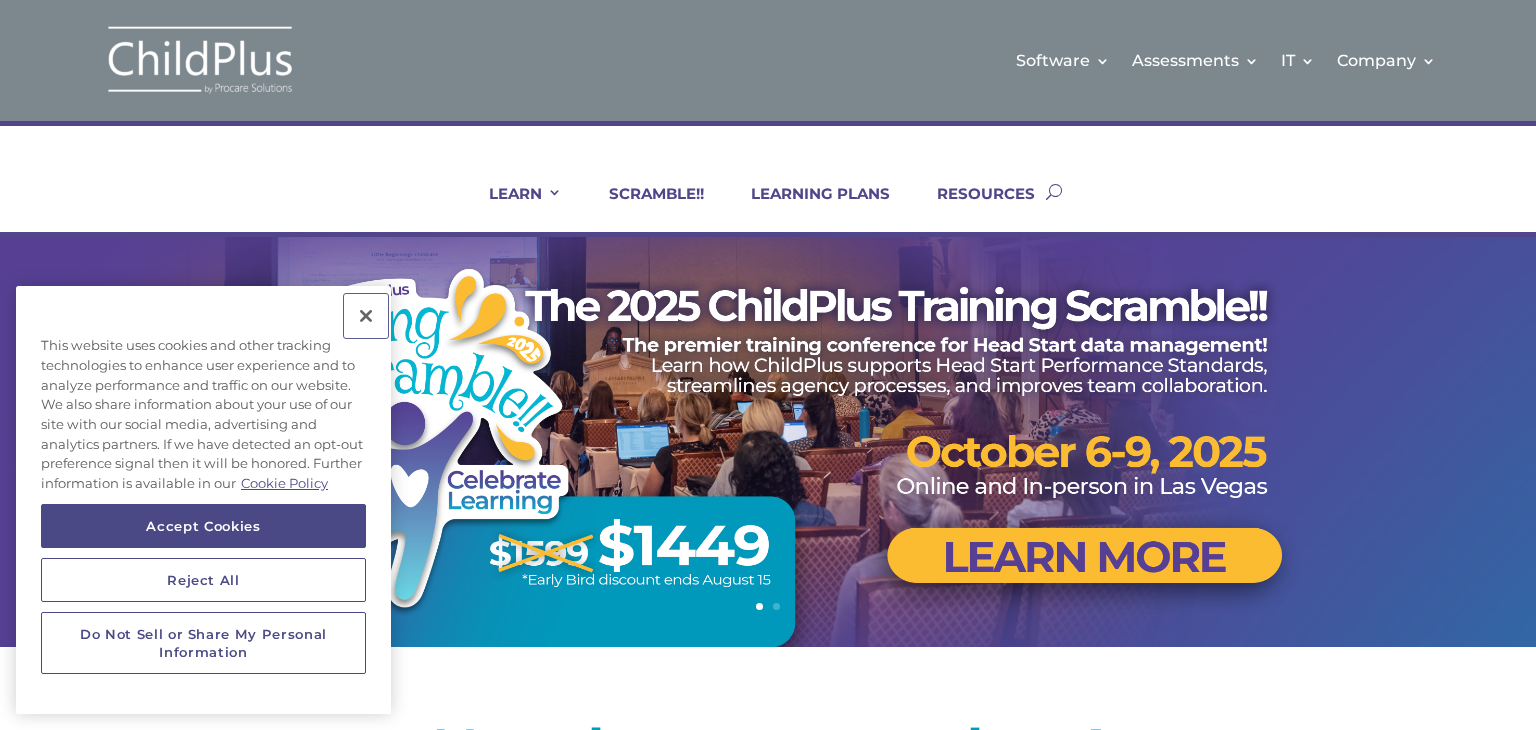 click at bounding box center [366, 316] 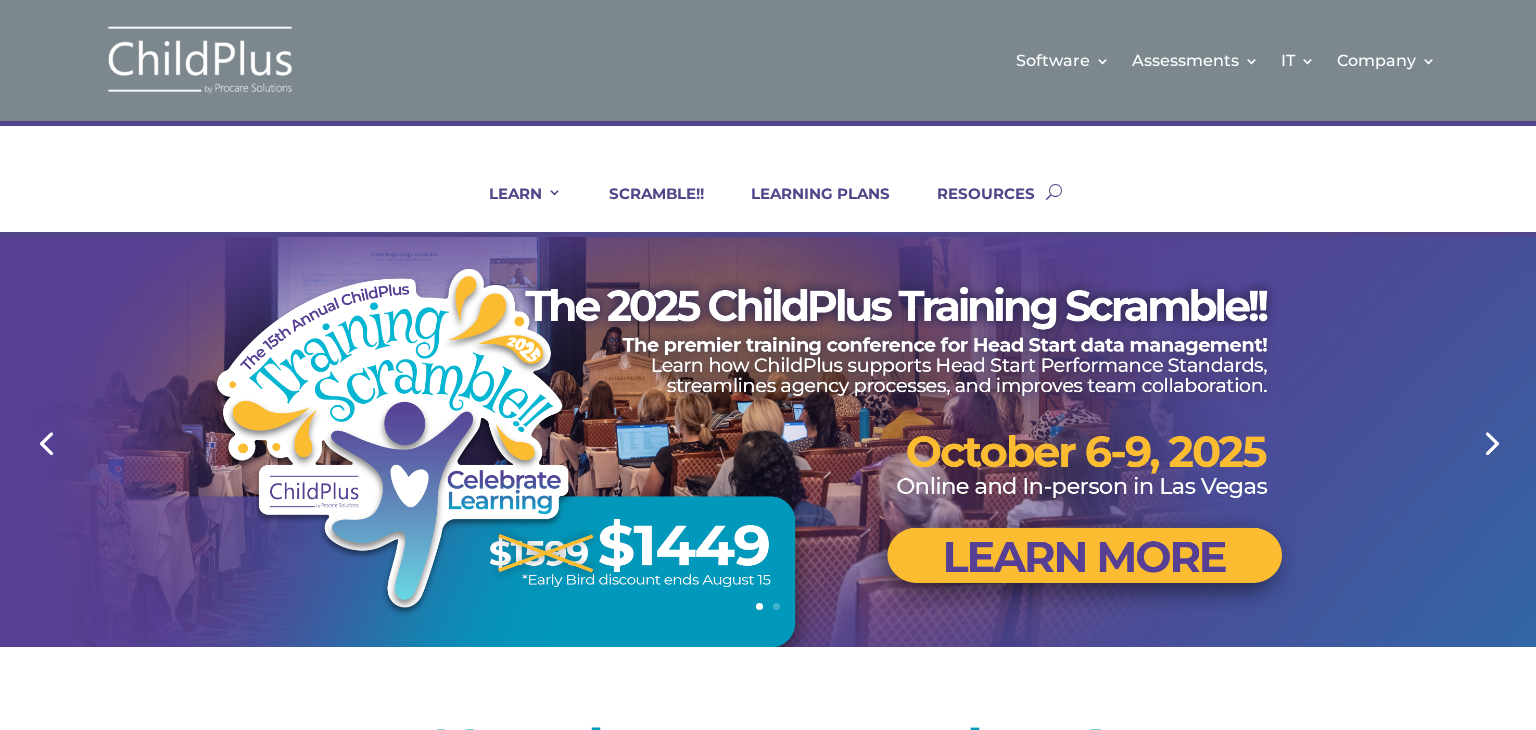 click on "Next" at bounding box center (1490, 442) 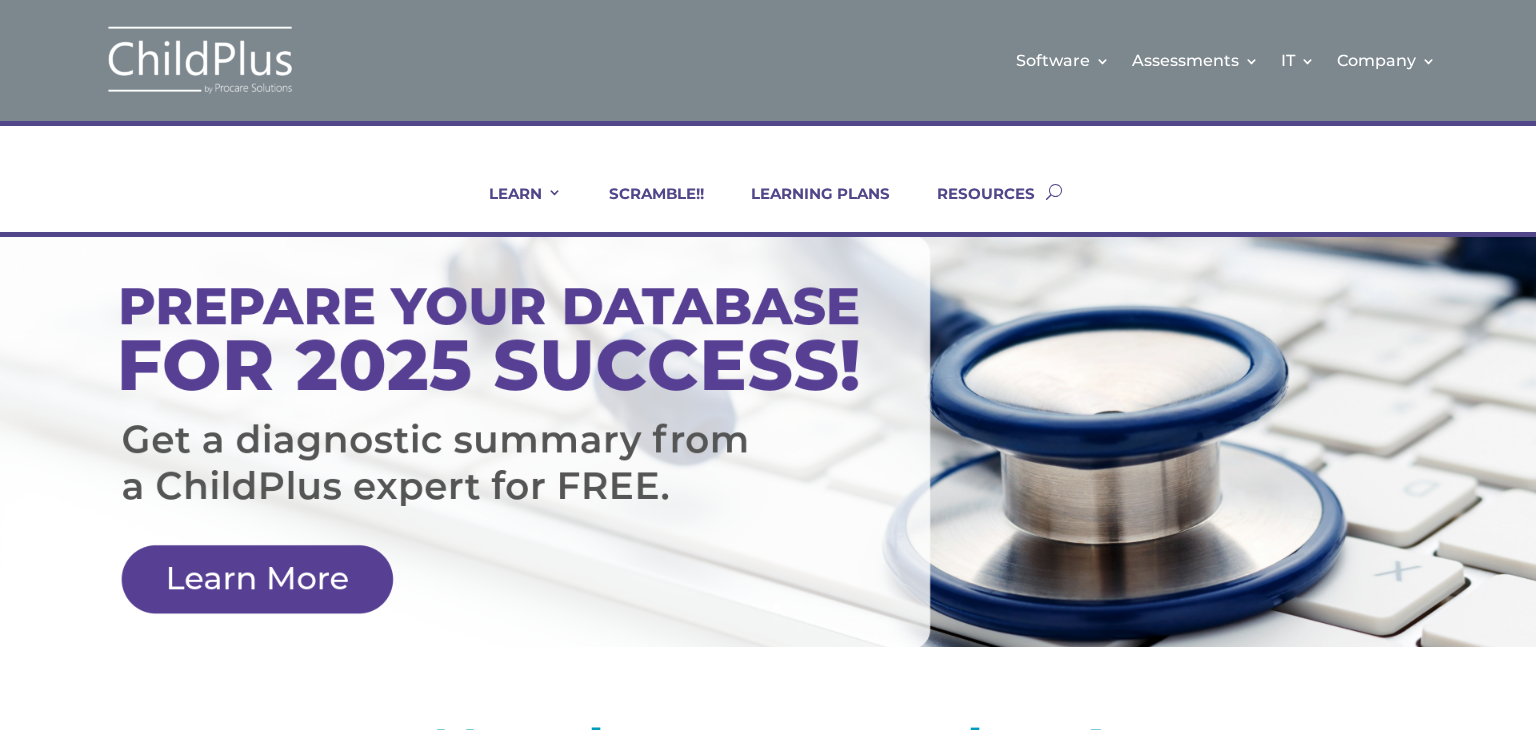 click on "LEARN
IN-PERSON
Consulting
On-site
Events
Summit
Scramble!!
ONLINE
Courses
Certifications and PIR Coaching
Live Group Webinars
Virtual Visit
SCRAMBLE!!
LEARNING PLANS
RESOURCES
LEARN
IN-PERSON
Consulting
On-site
Events
Summit
Scramble!!
ONLINE
Courses
Certifications and PIR Coaching
Live Group Webinars
Virtual Visit
SCRAMBLE!!
LEARNING PLANS
RESOURCES" at bounding box center [768, 179] 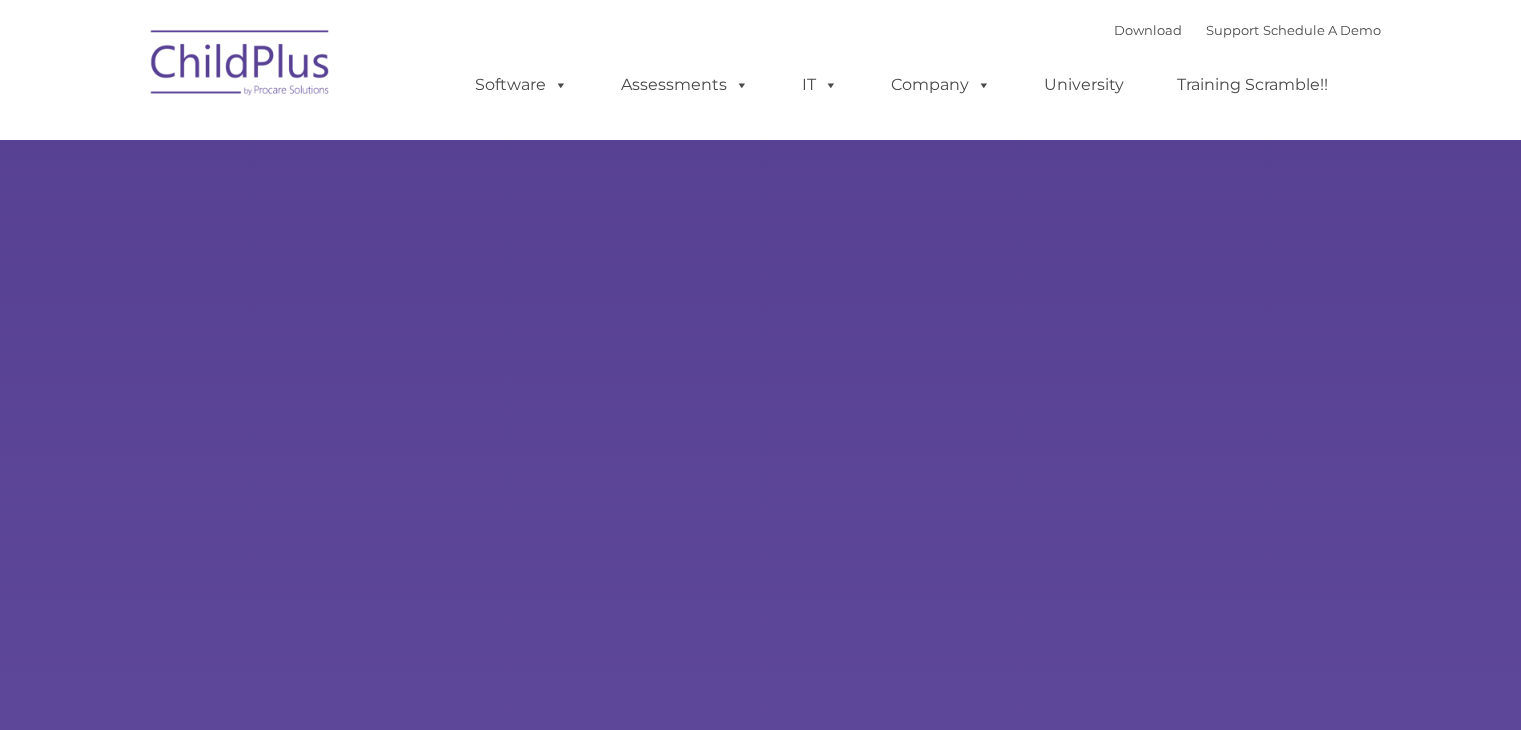 scroll, scrollTop: 0, scrollLeft: 0, axis: both 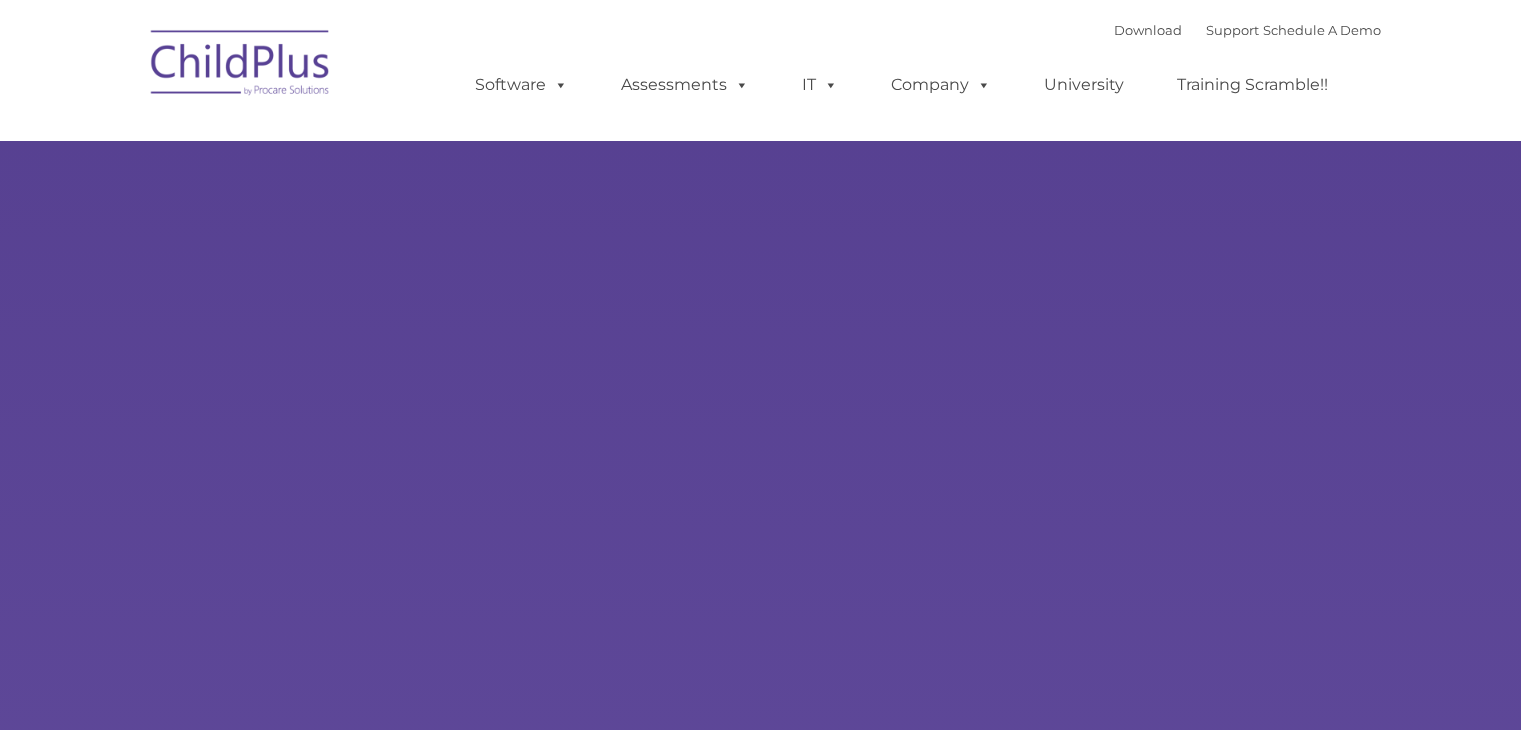 type on "" 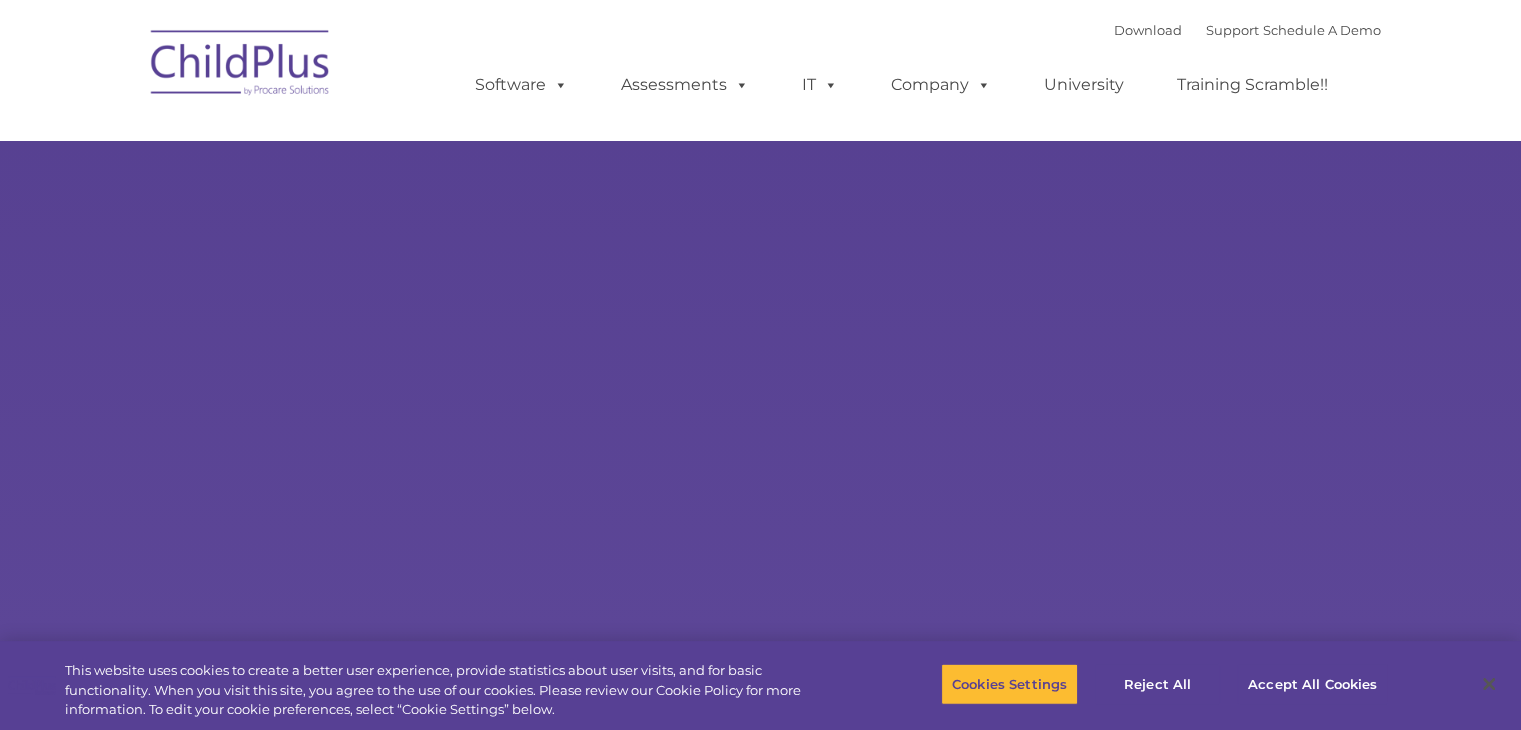 select on "MEDIUM" 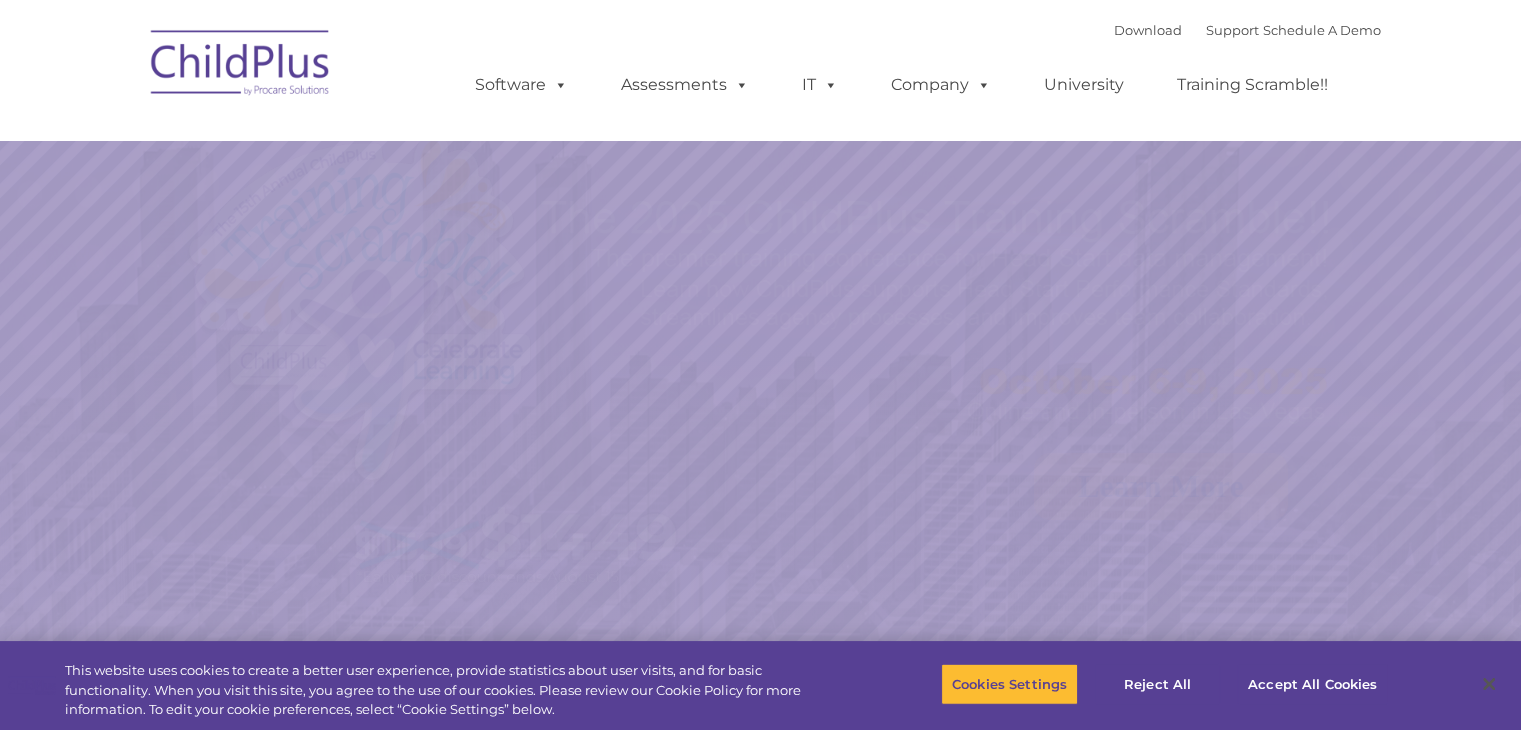 scroll, scrollTop: 0, scrollLeft: 0, axis: both 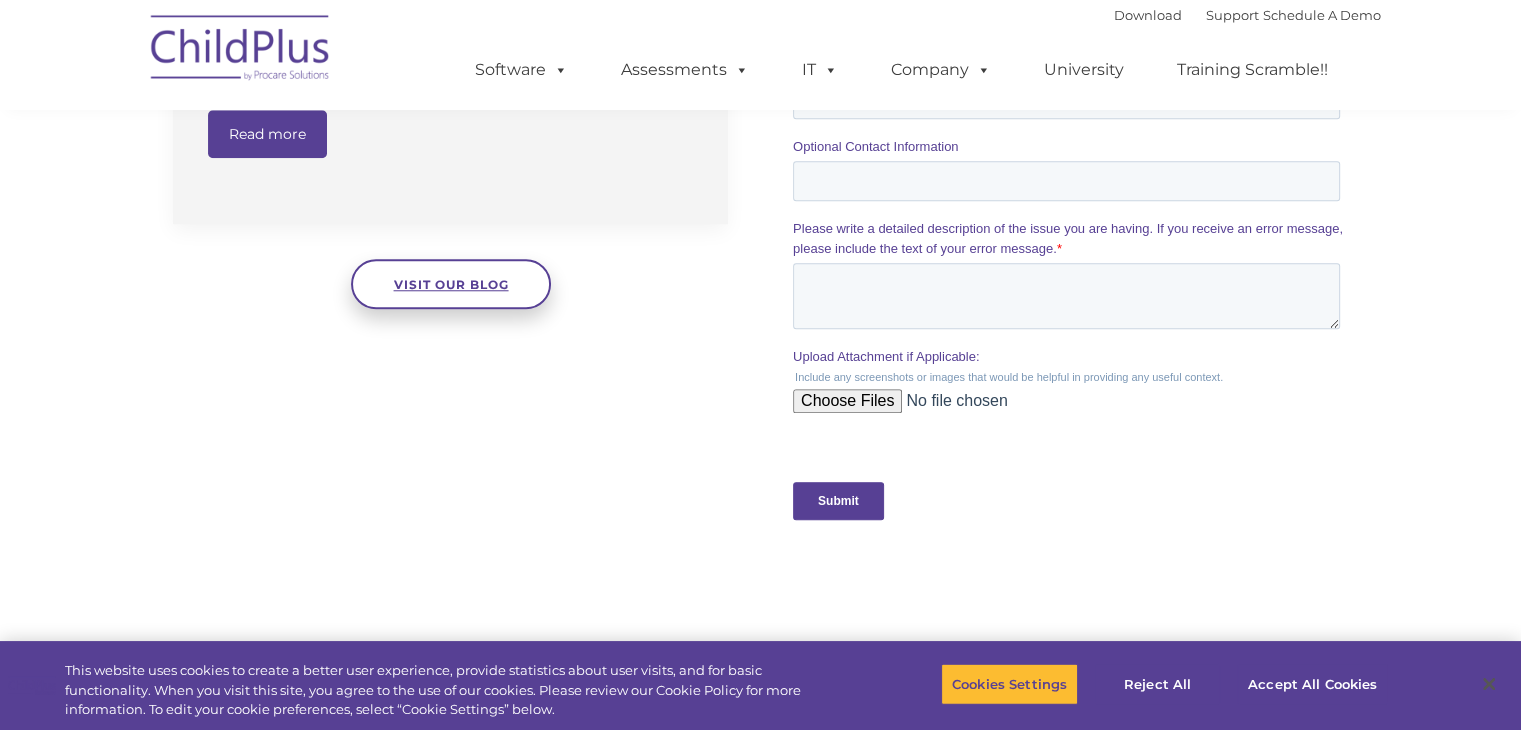 click on "Visit our blog" at bounding box center (451, 284) 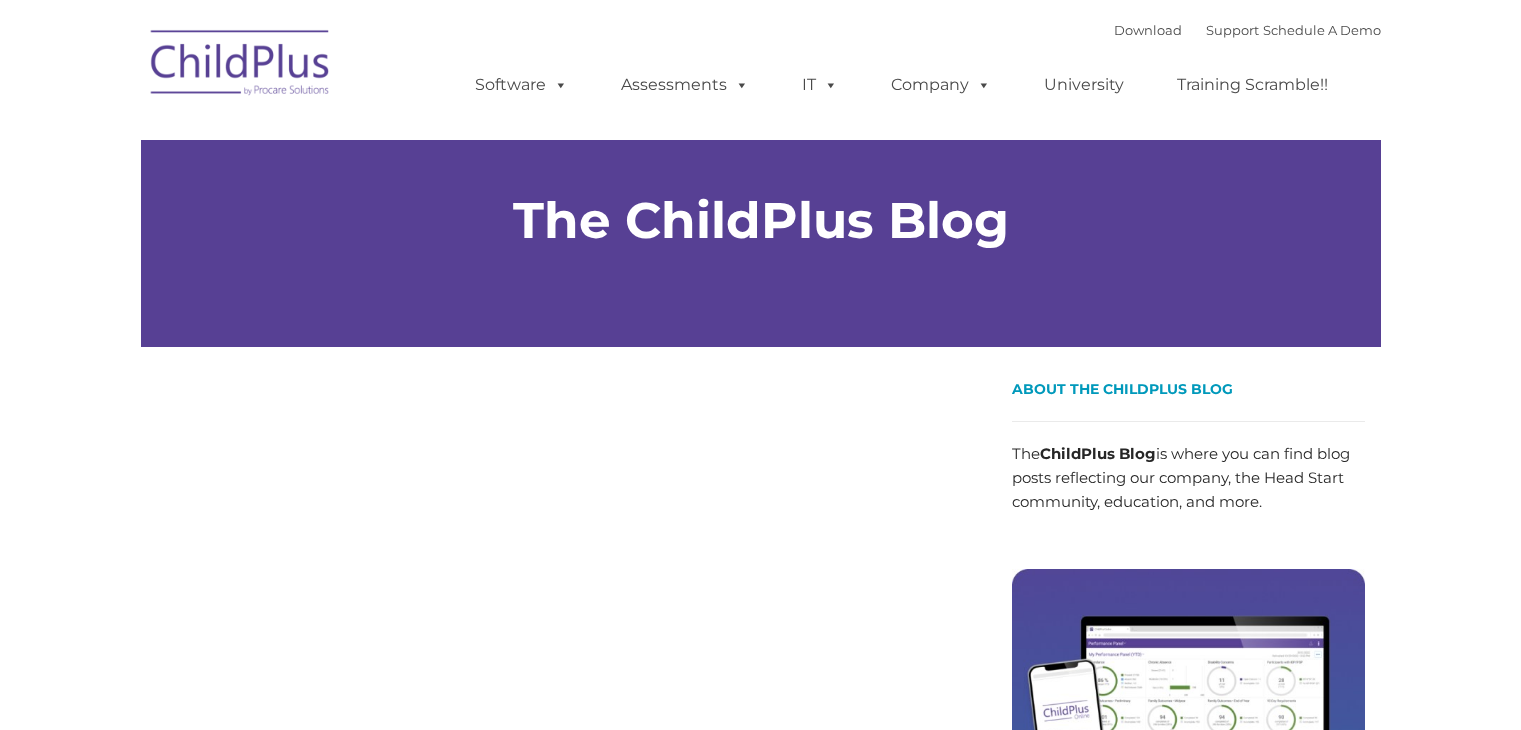 scroll, scrollTop: 0, scrollLeft: 0, axis: both 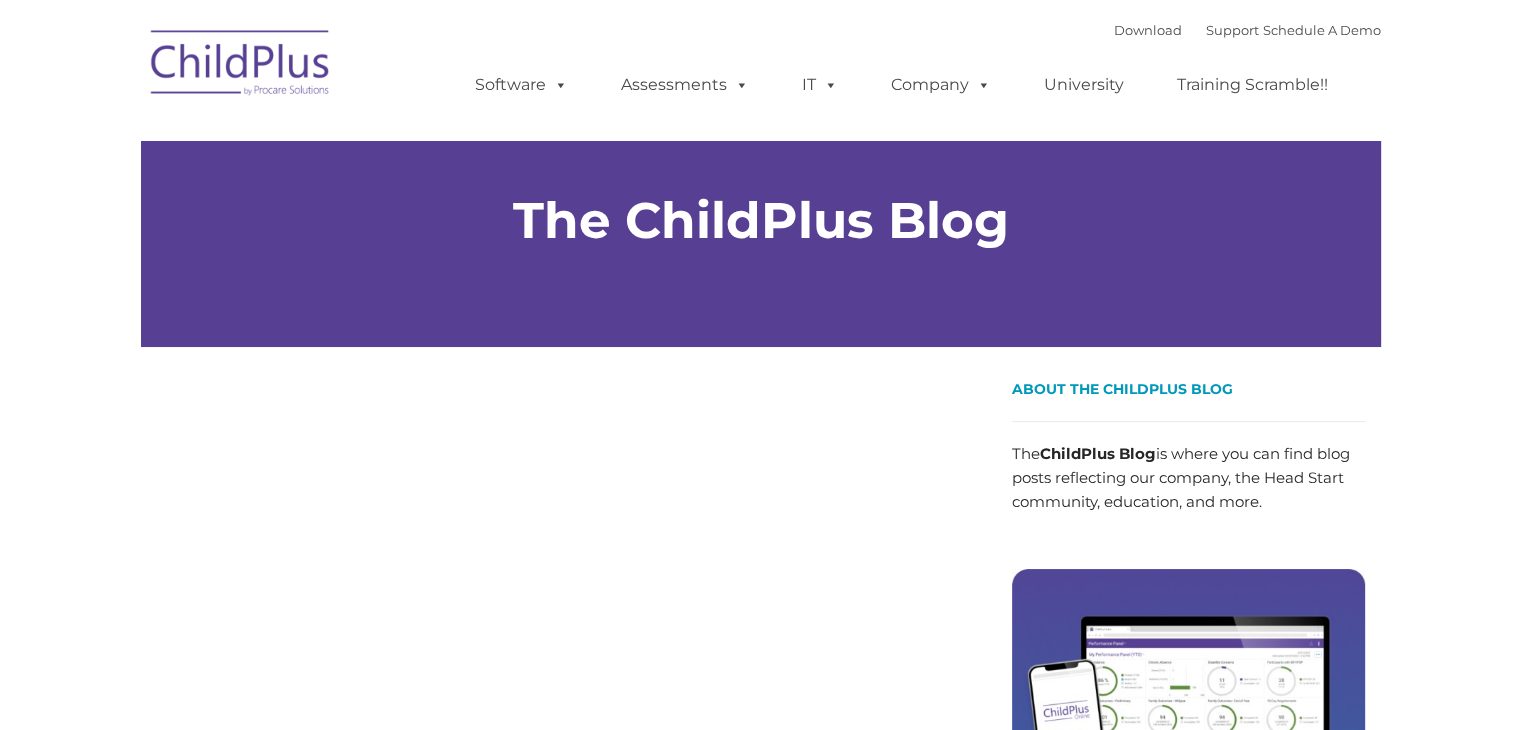 type on "" 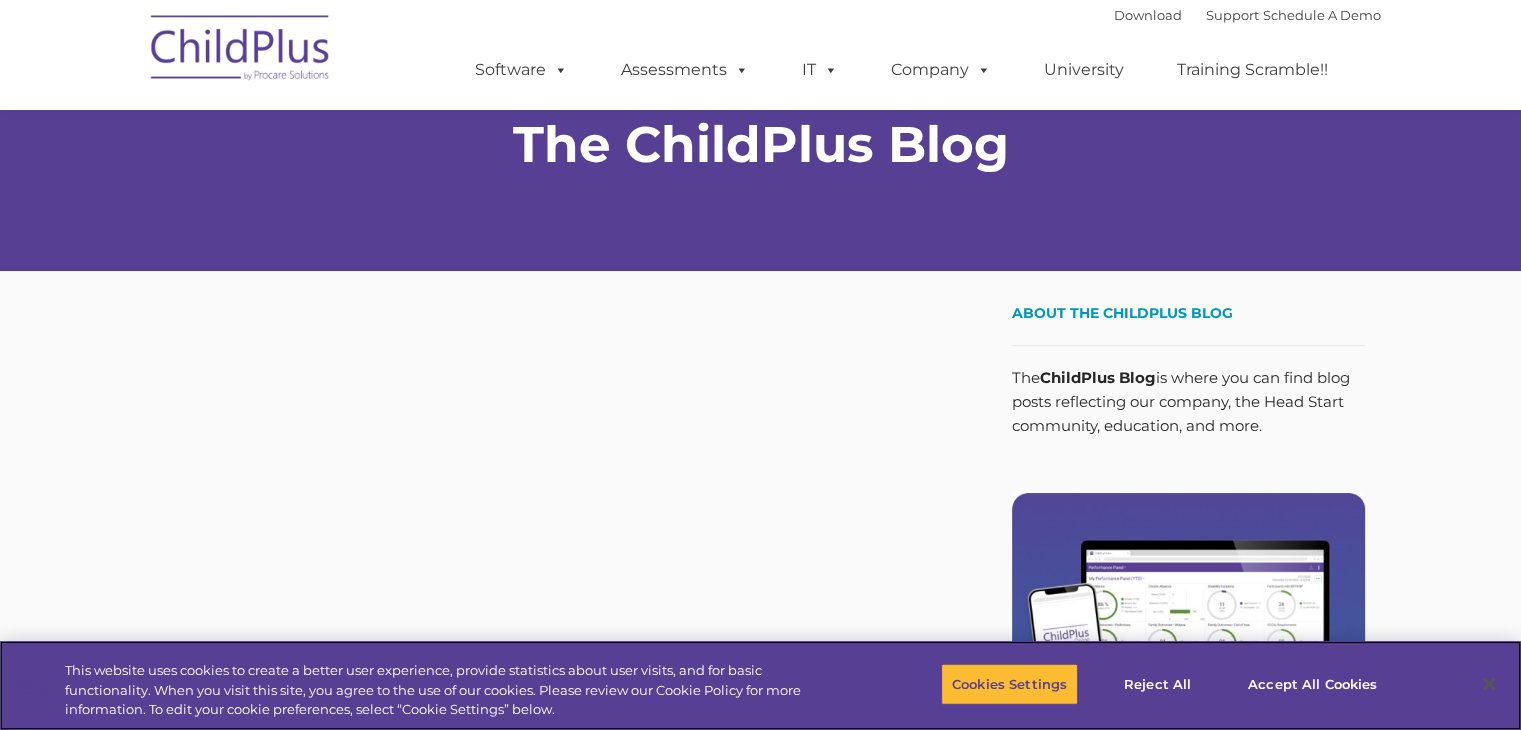 scroll, scrollTop: 0, scrollLeft: 0, axis: both 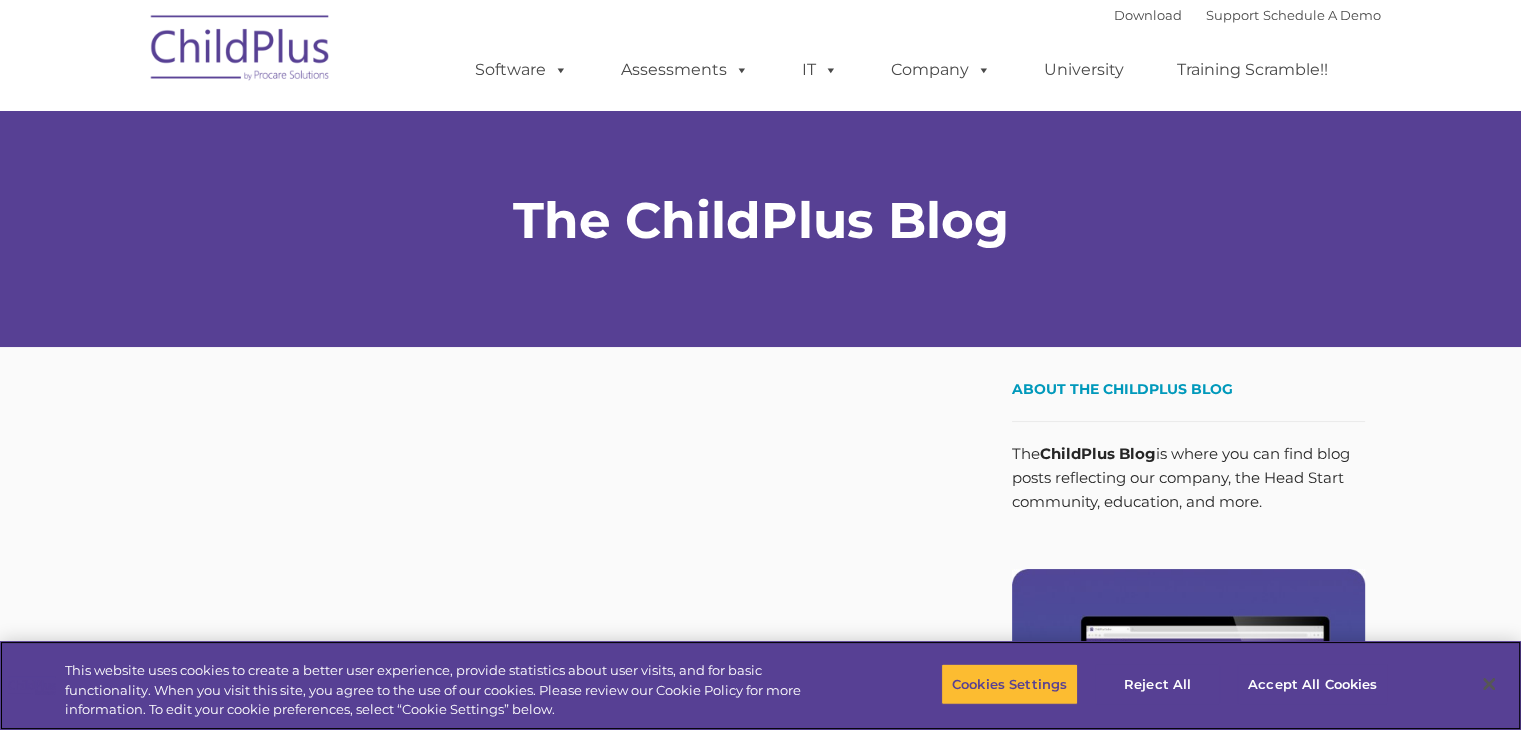 drag, startPoint x: 1531, startPoint y: 232, endPoint x: 1464, endPoint y: -54, distance: 293.74307 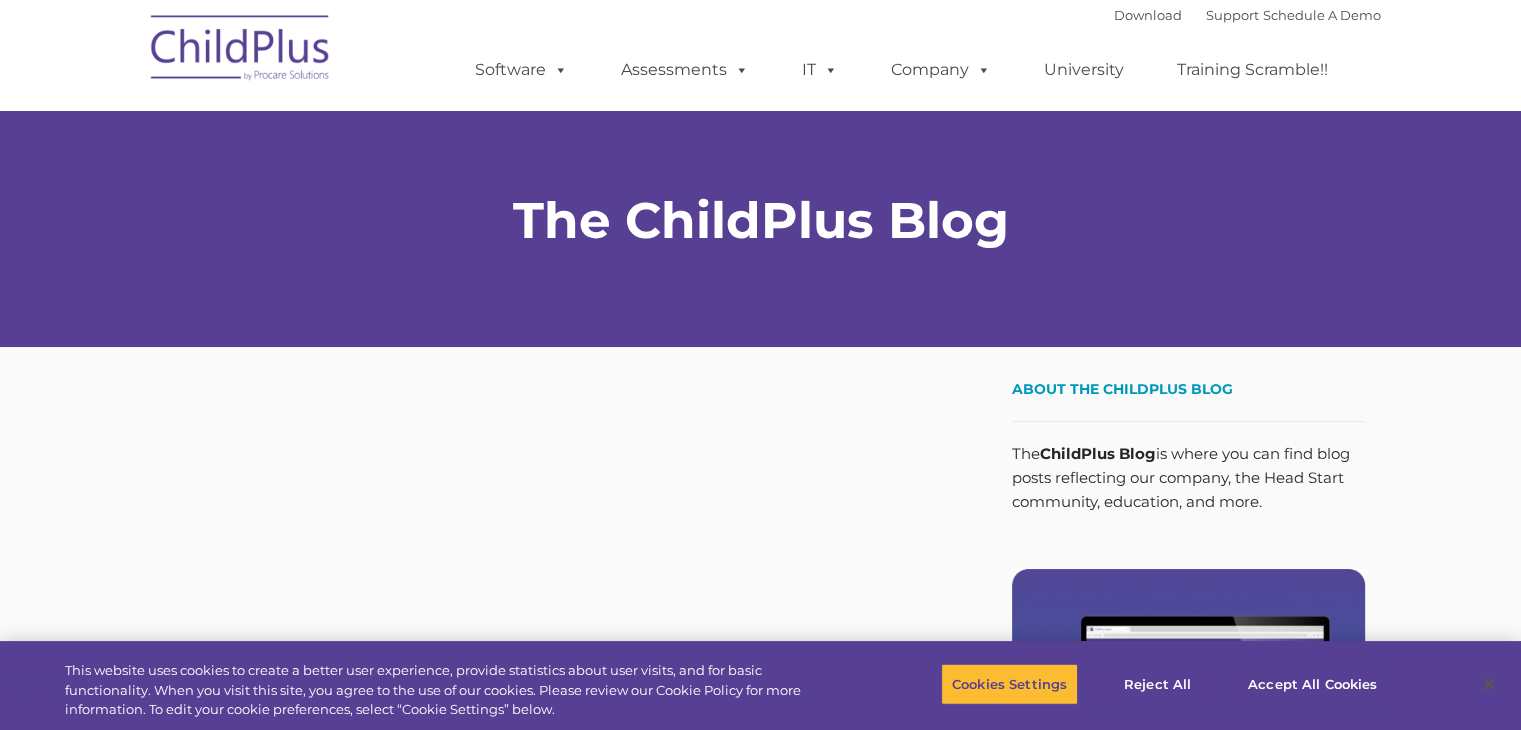 drag, startPoint x: 1441, startPoint y: 0, endPoint x: 960, endPoint y: 479, distance: 678.824 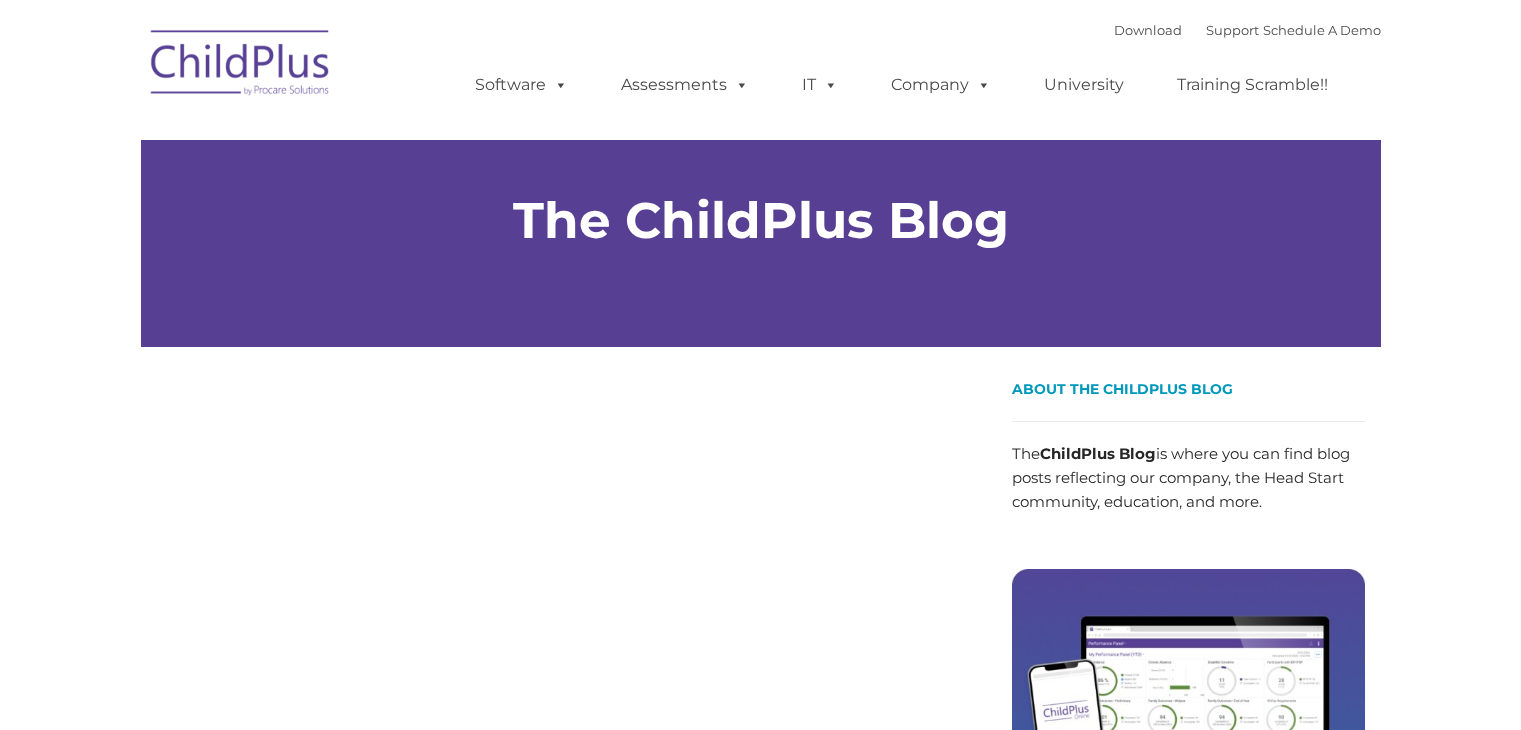 scroll, scrollTop: 0, scrollLeft: 0, axis: both 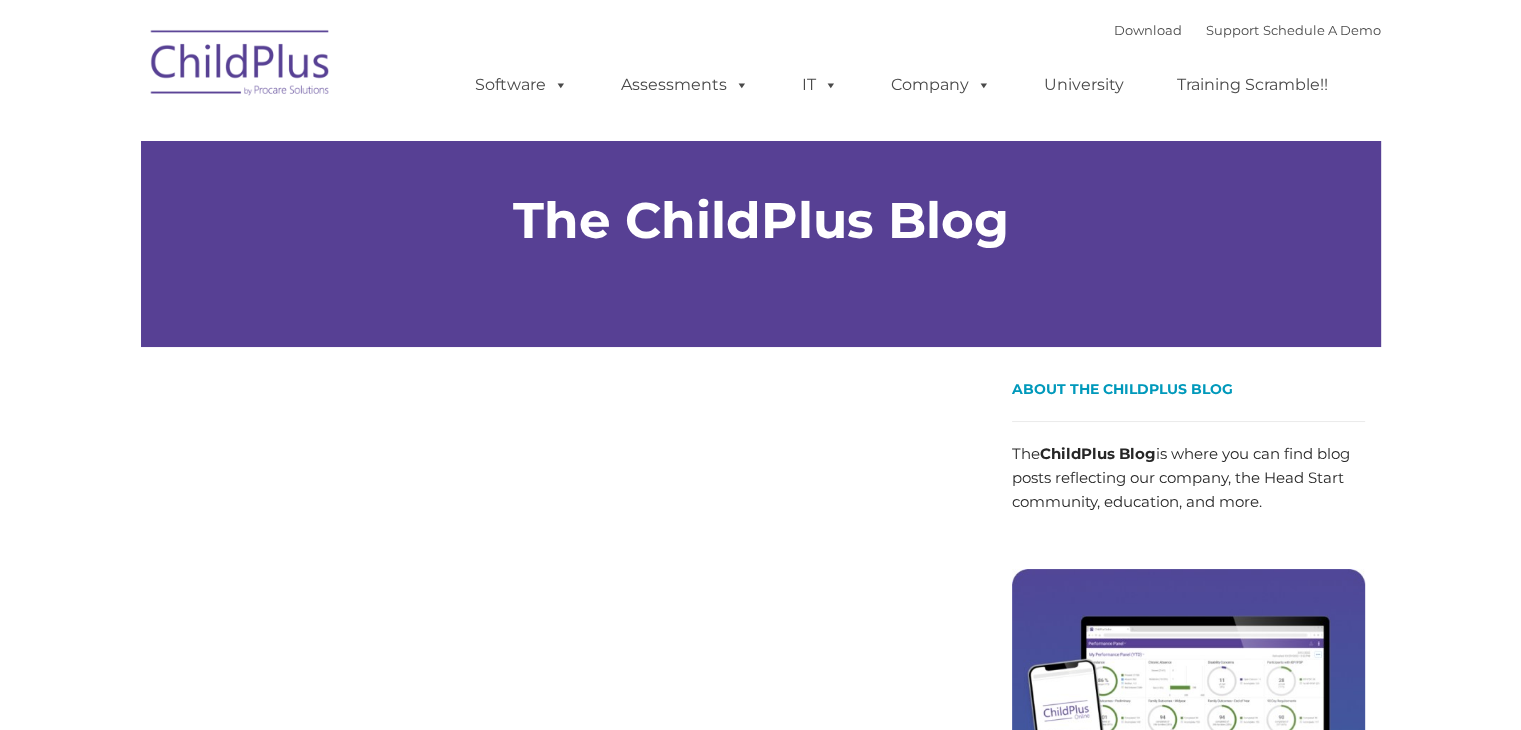 type on "" 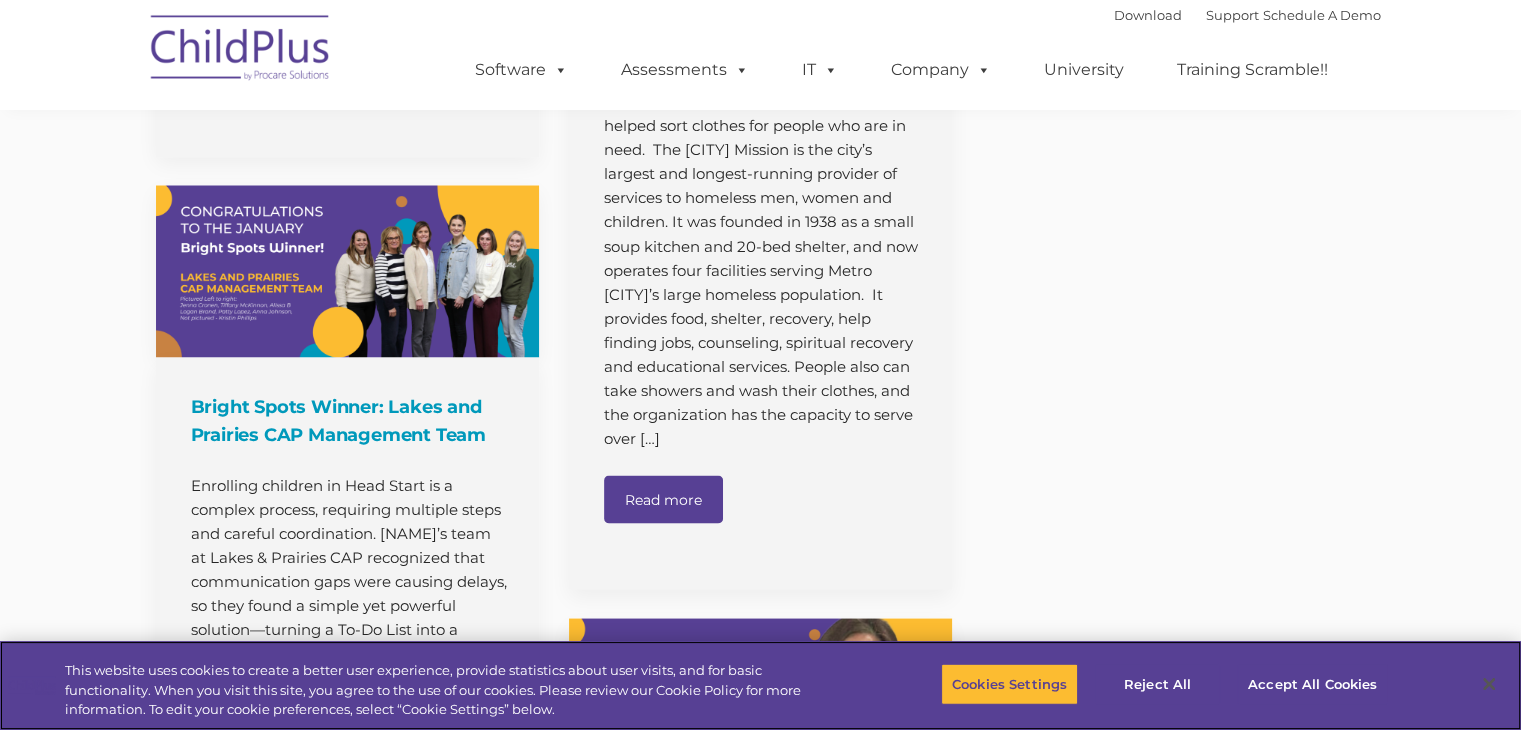 scroll, scrollTop: 0, scrollLeft: 0, axis: both 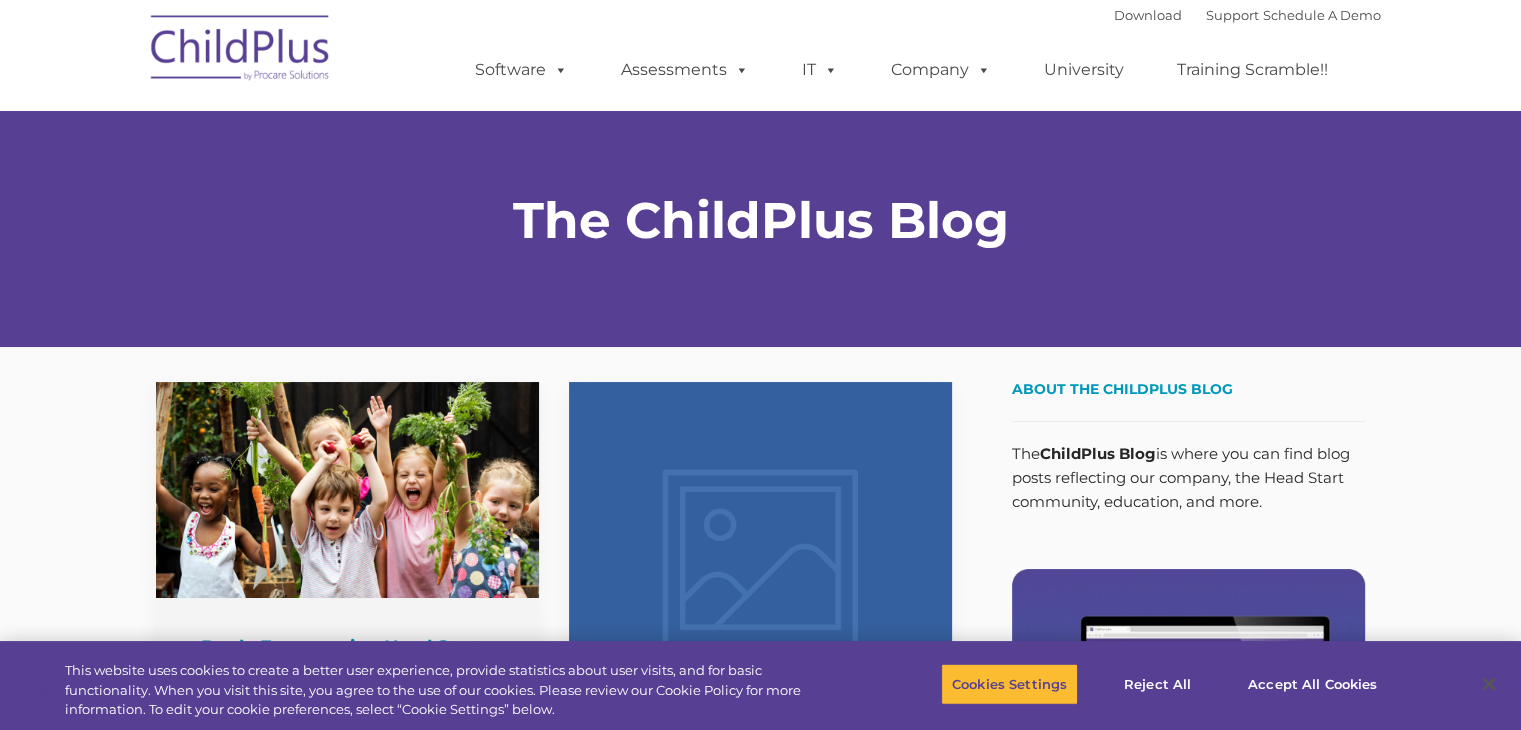 click on "Download          Support      |     Schedule A Demo

MENU MENU Software
ChildPlus:  The original and most widely-used Head Start data management system with over 35 years of experience providing software, service, and support.
Learn More
Features
Schedule A Demo
Getting Started
Assessments
DRDP ©  in ChildPlus:
Learn More
DRDP Reports
Book a Discovery Call
Attend a Group Demo
DRDP FAQ
IT" at bounding box center [761, 55] 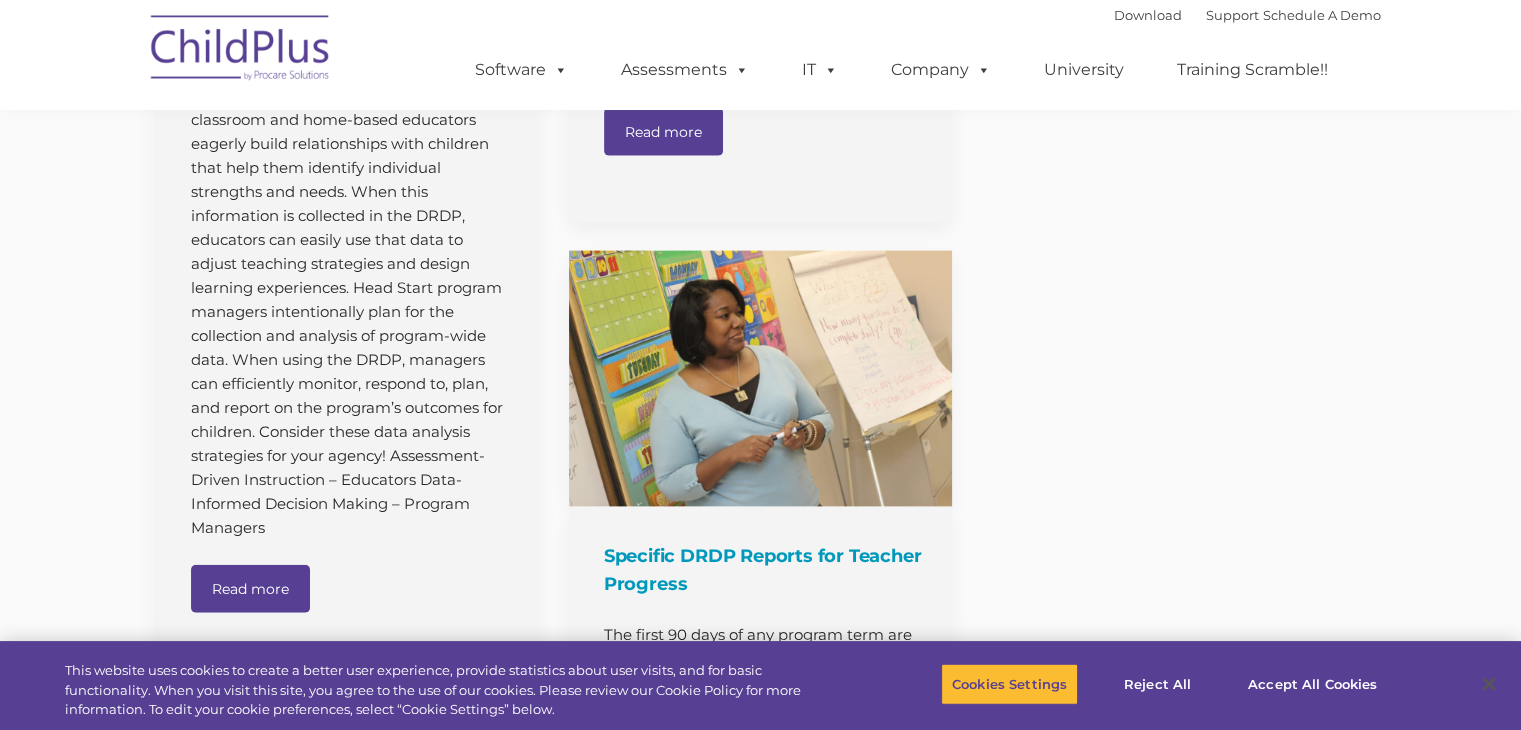 scroll, scrollTop: 13118, scrollLeft: 0, axis: vertical 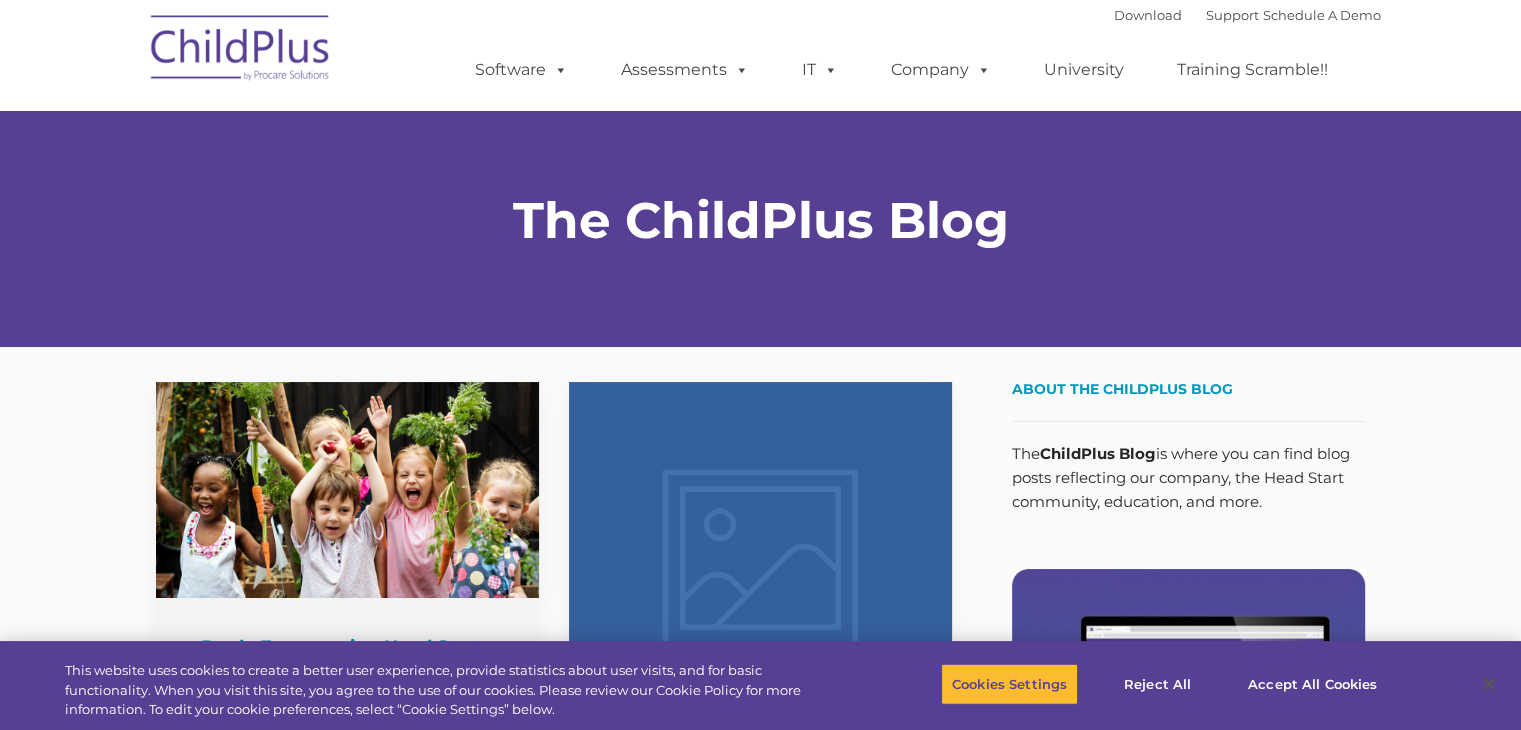 click at bounding box center (241, 51) 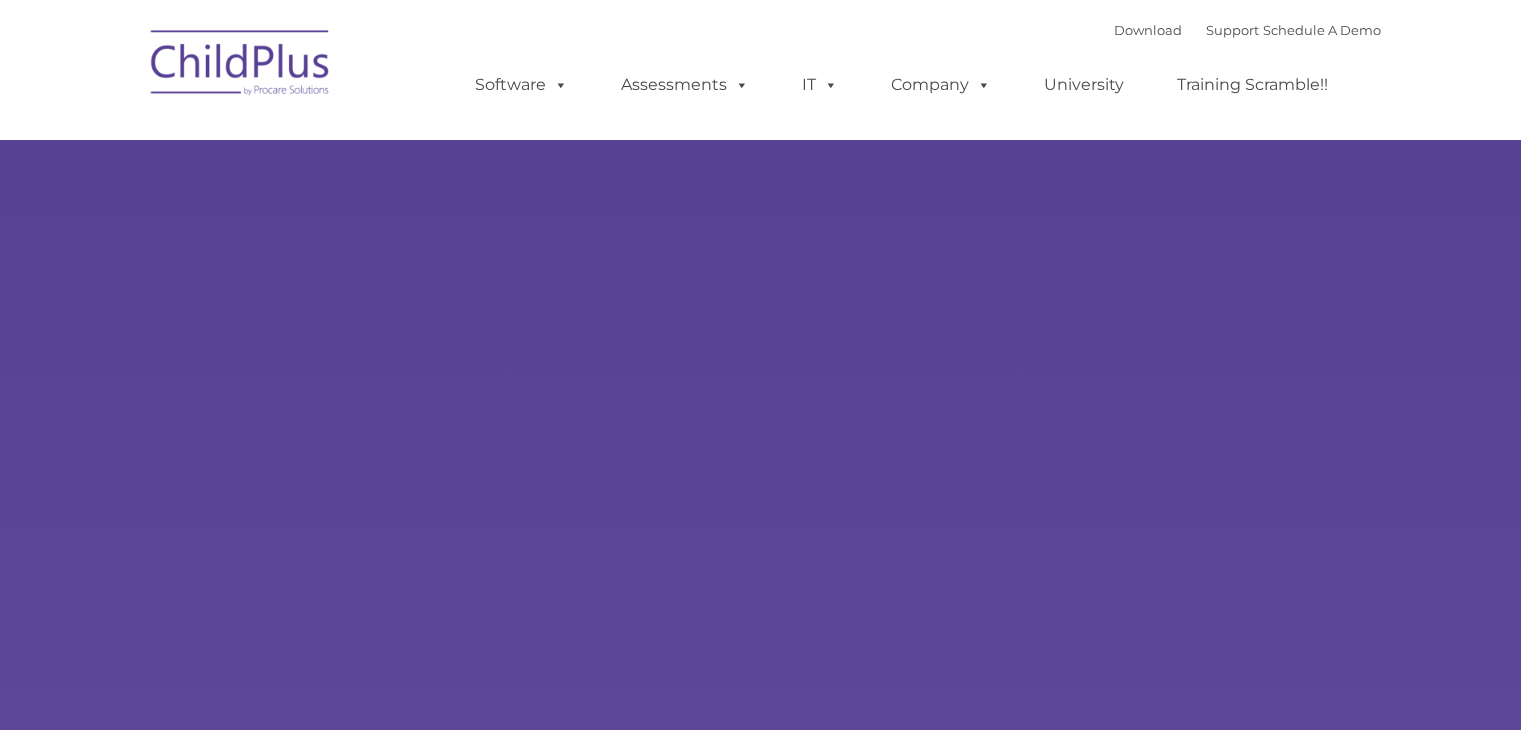 scroll, scrollTop: 0, scrollLeft: 0, axis: both 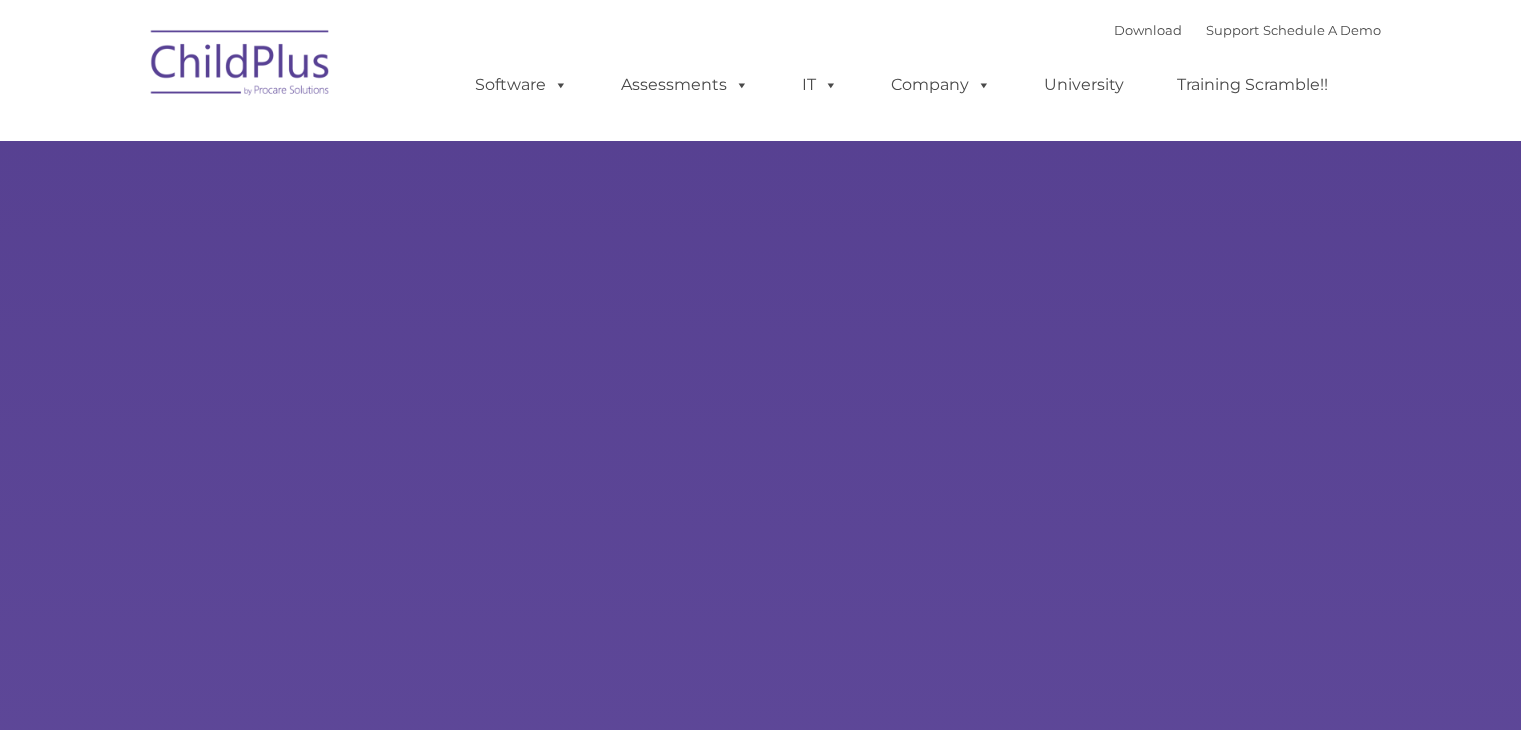 type on "" 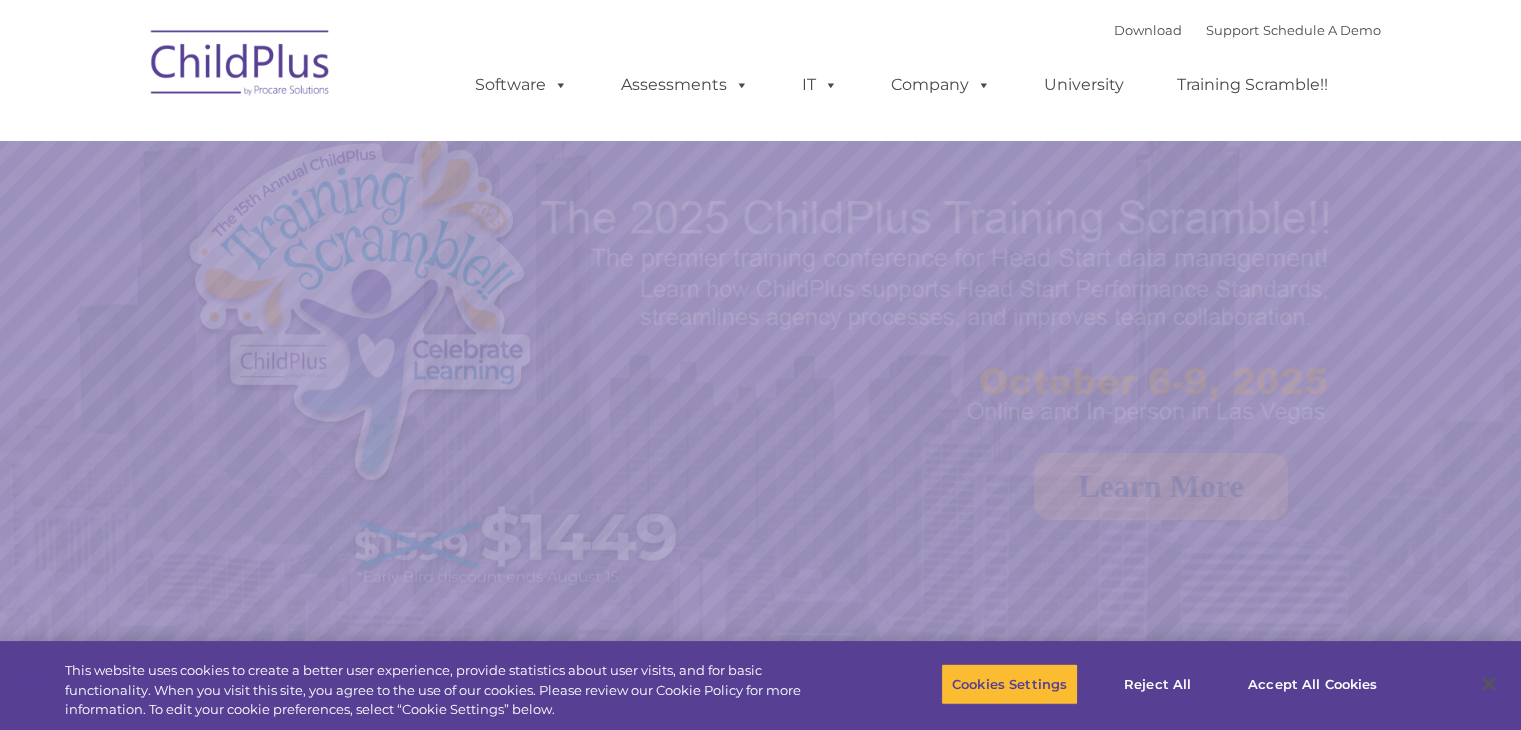 select on "MEDIUM" 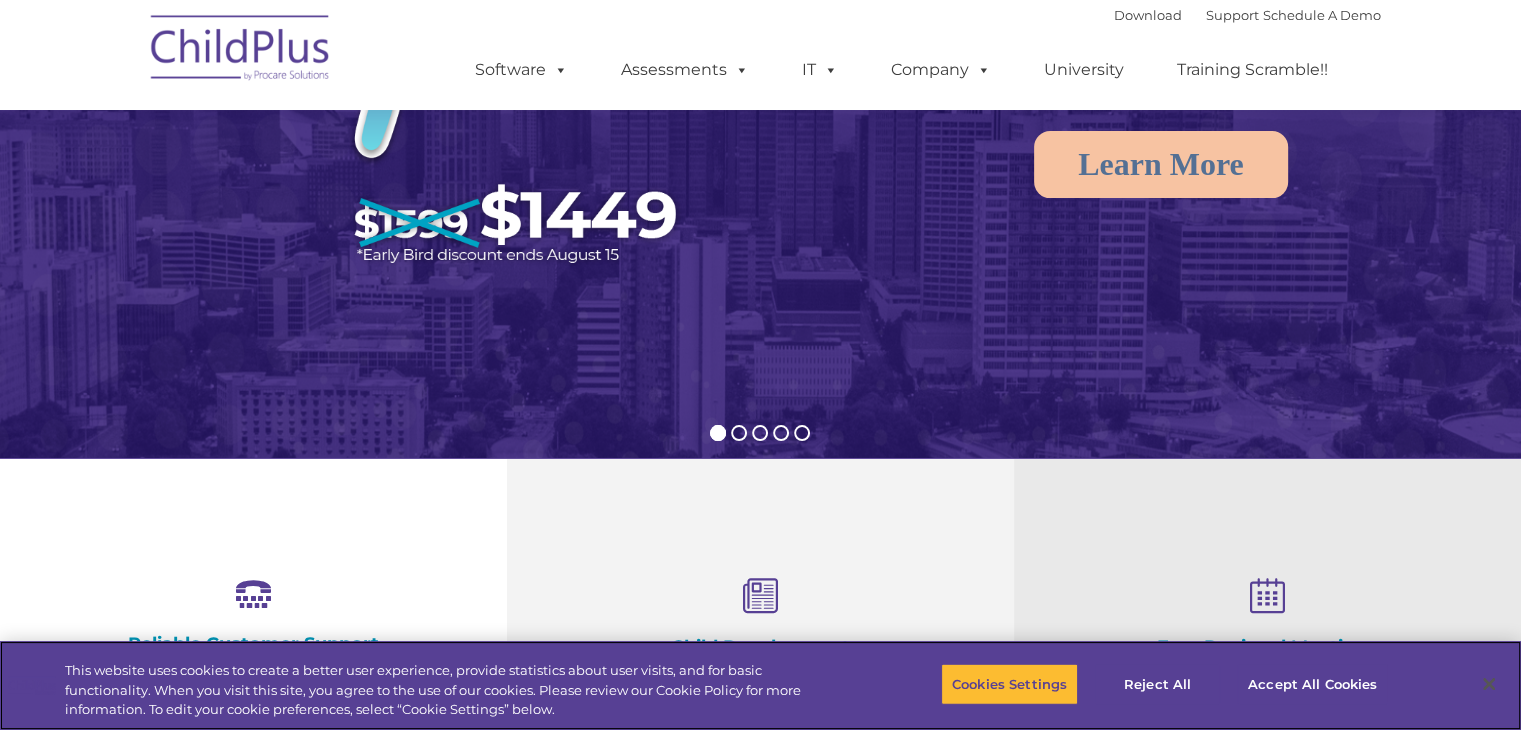 scroll, scrollTop: 162, scrollLeft: 0, axis: vertical 